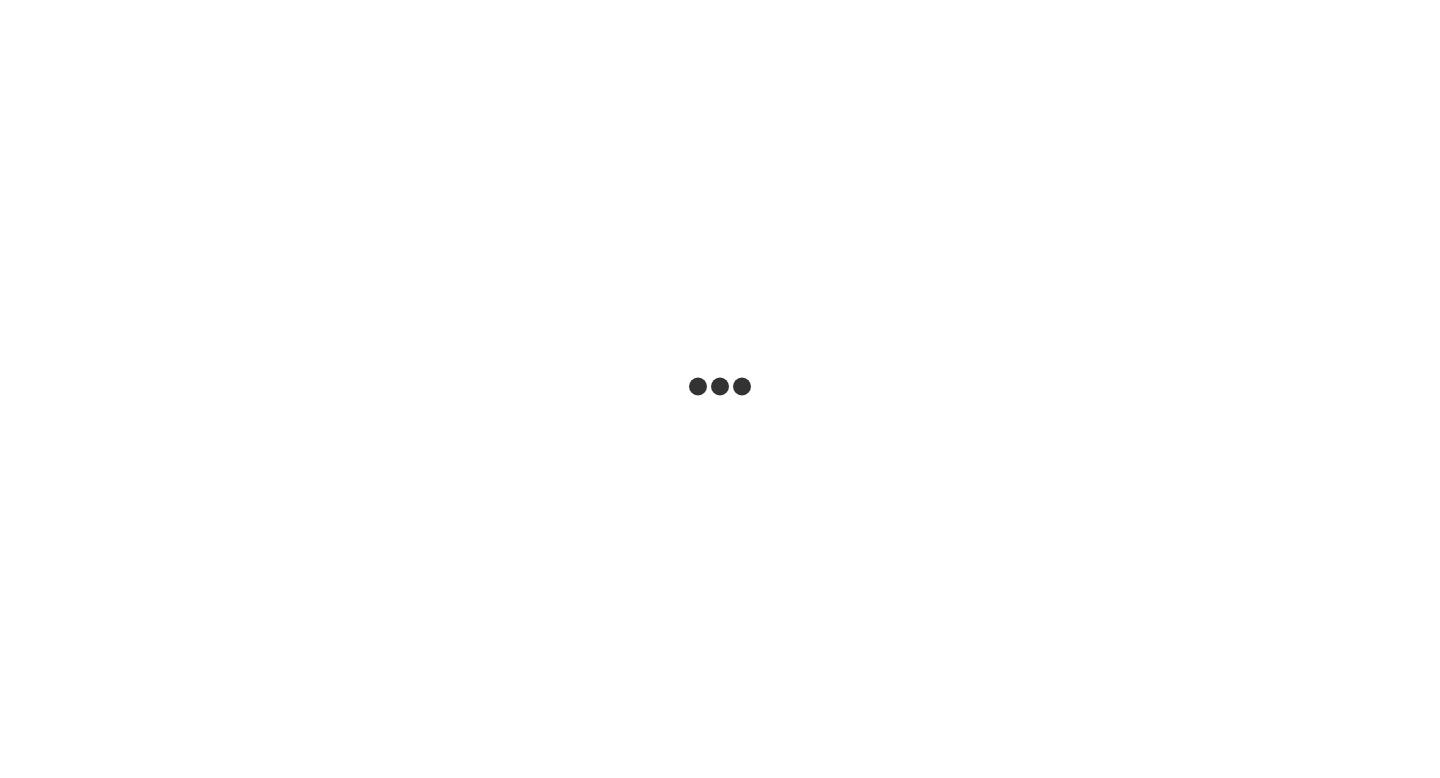 scroll, scrollTop: 0, scrollLeft: 0, axis: both 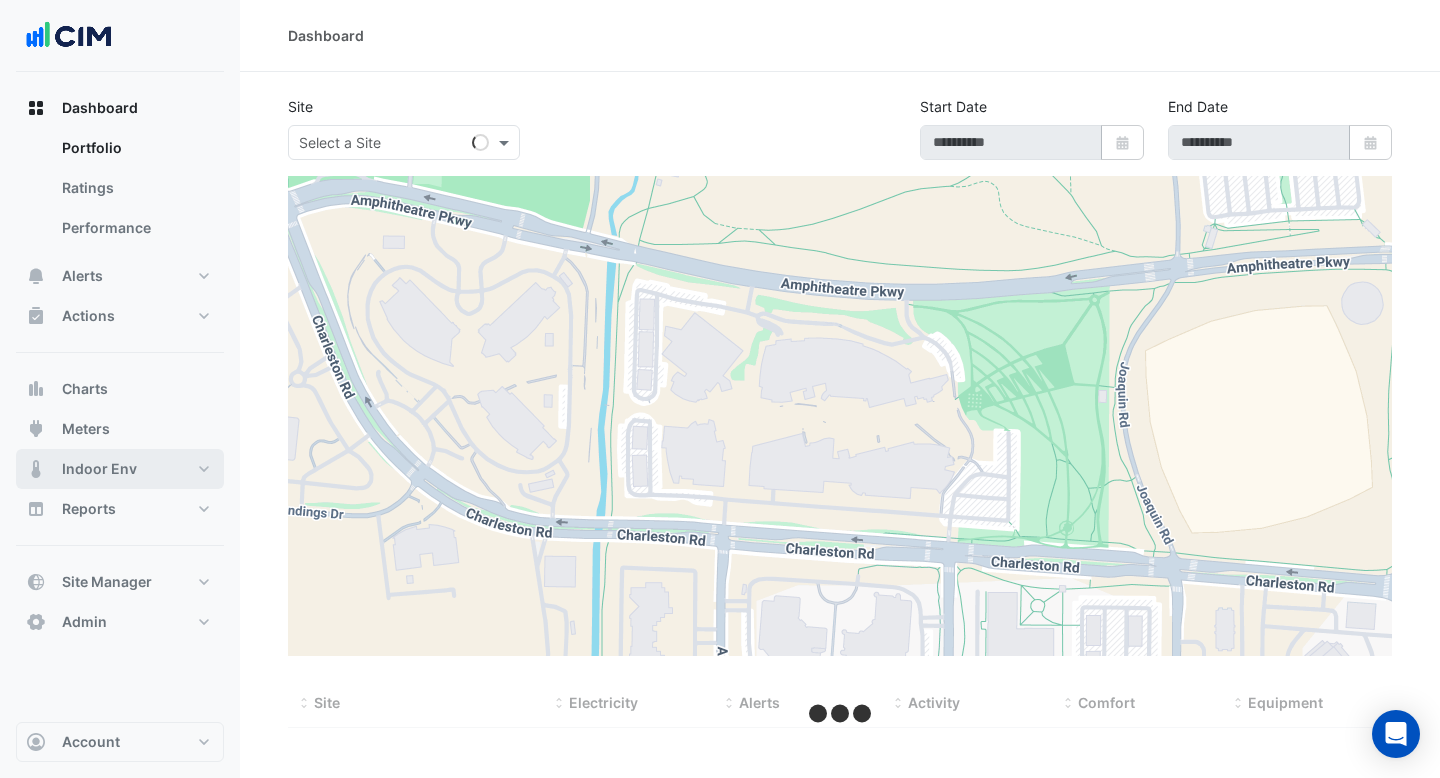click on "Indoor Env" at bounding box center (120, 469) 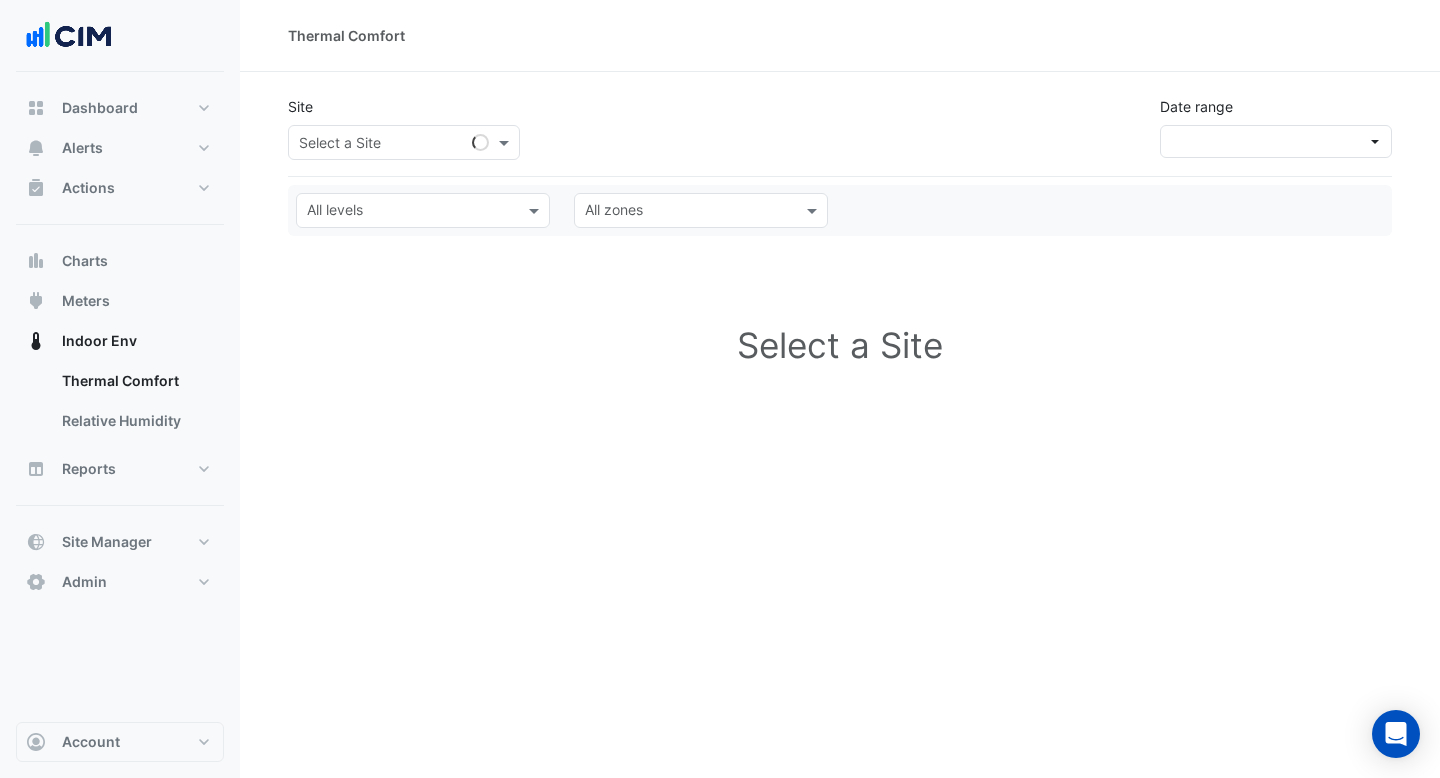 click at bounding box center (384, 143) 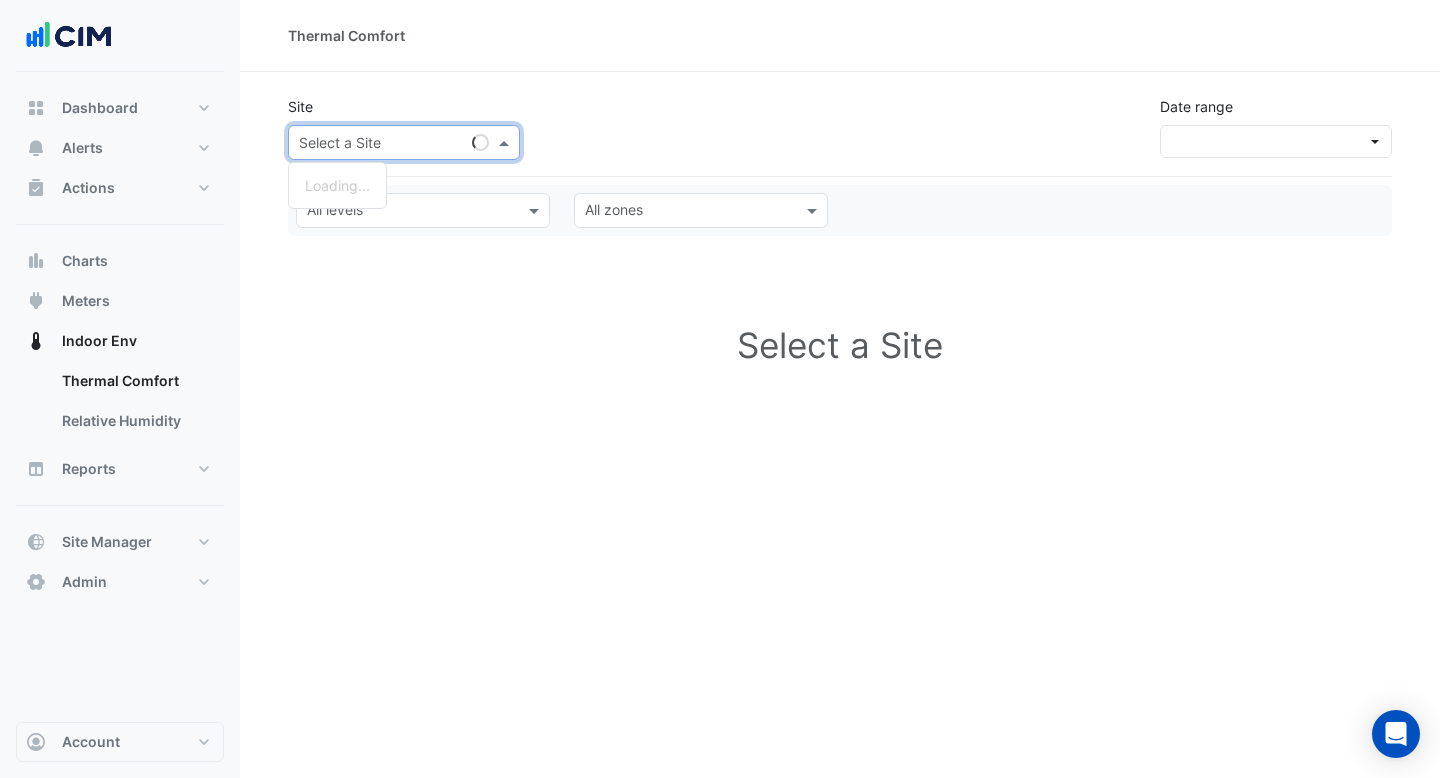 type on "*" 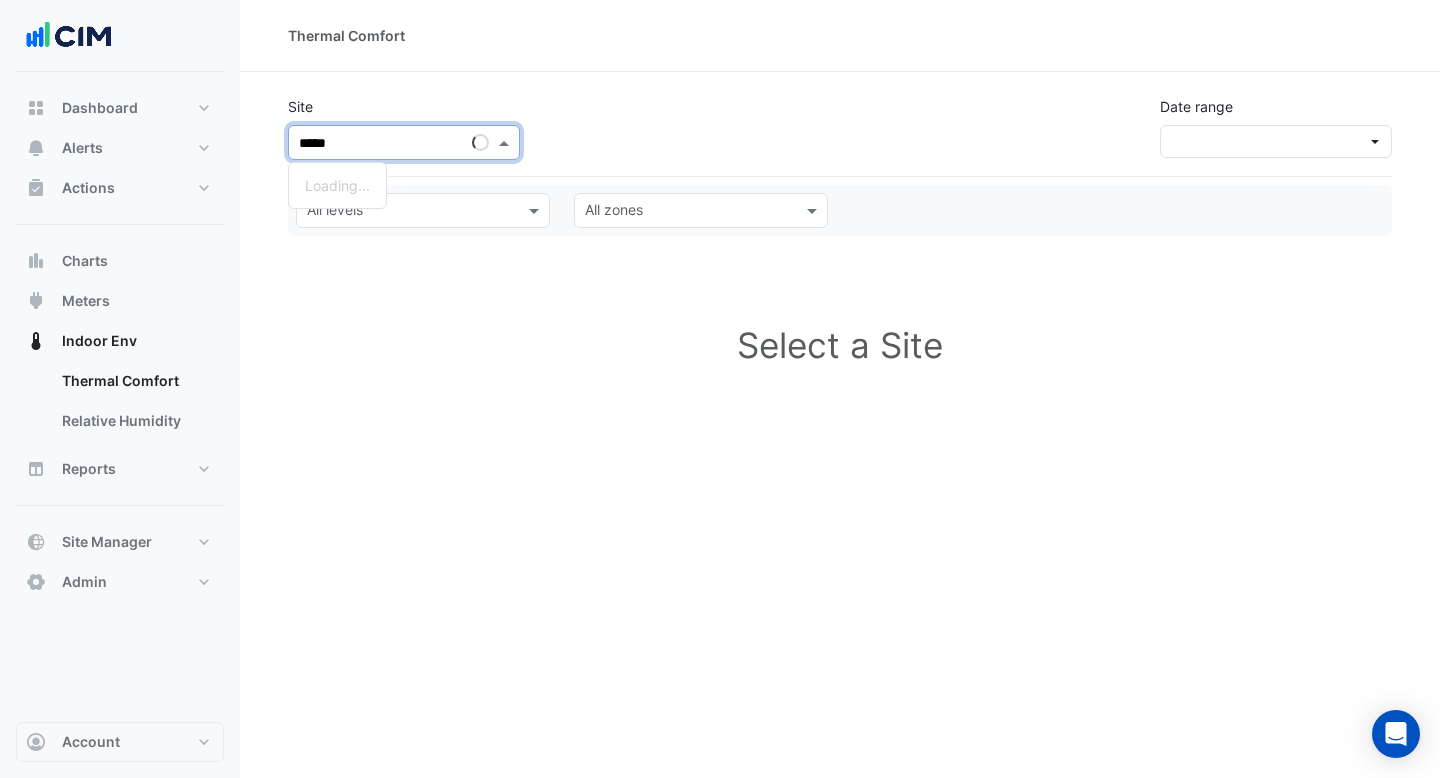 type on "******" 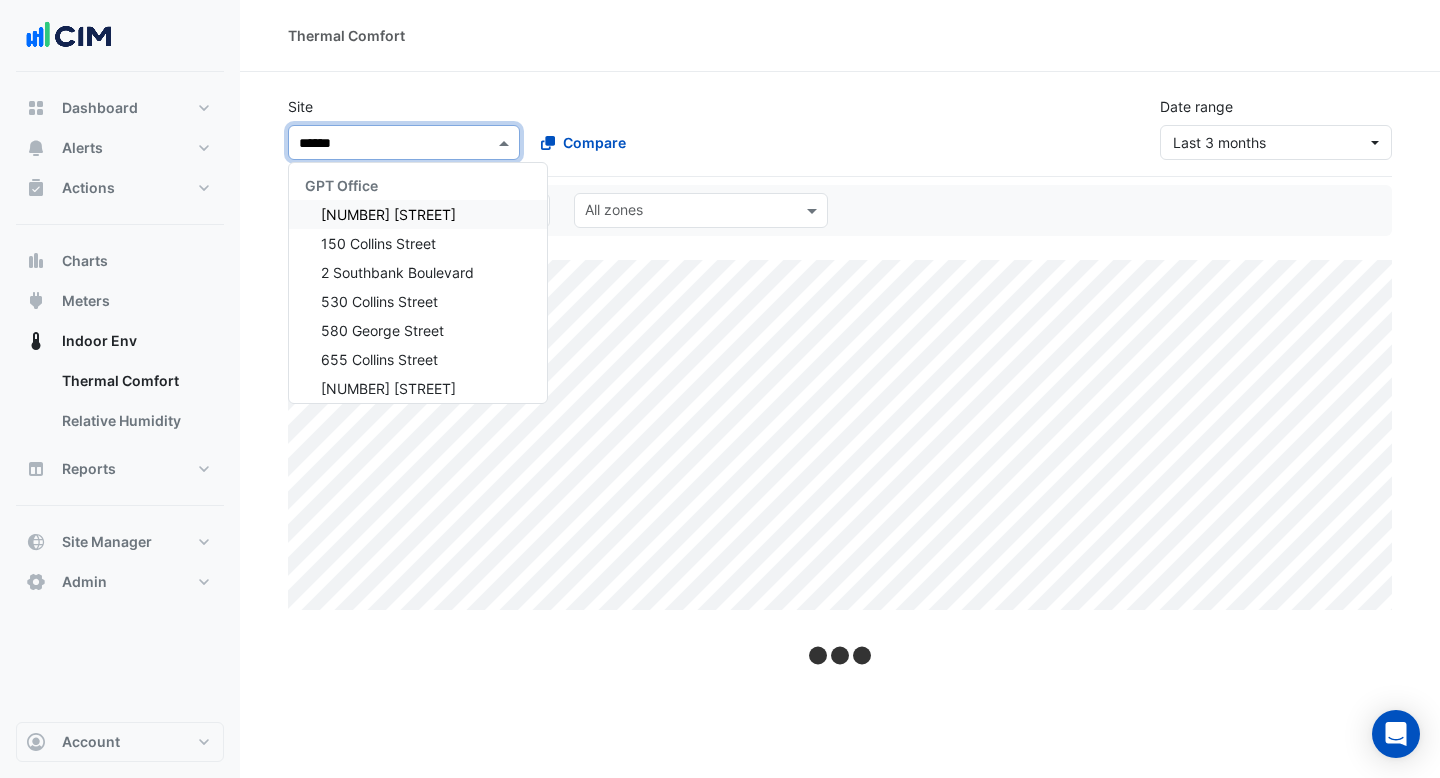 click on "[NUMBER] [STREET]" at bounding box center (418, 214) 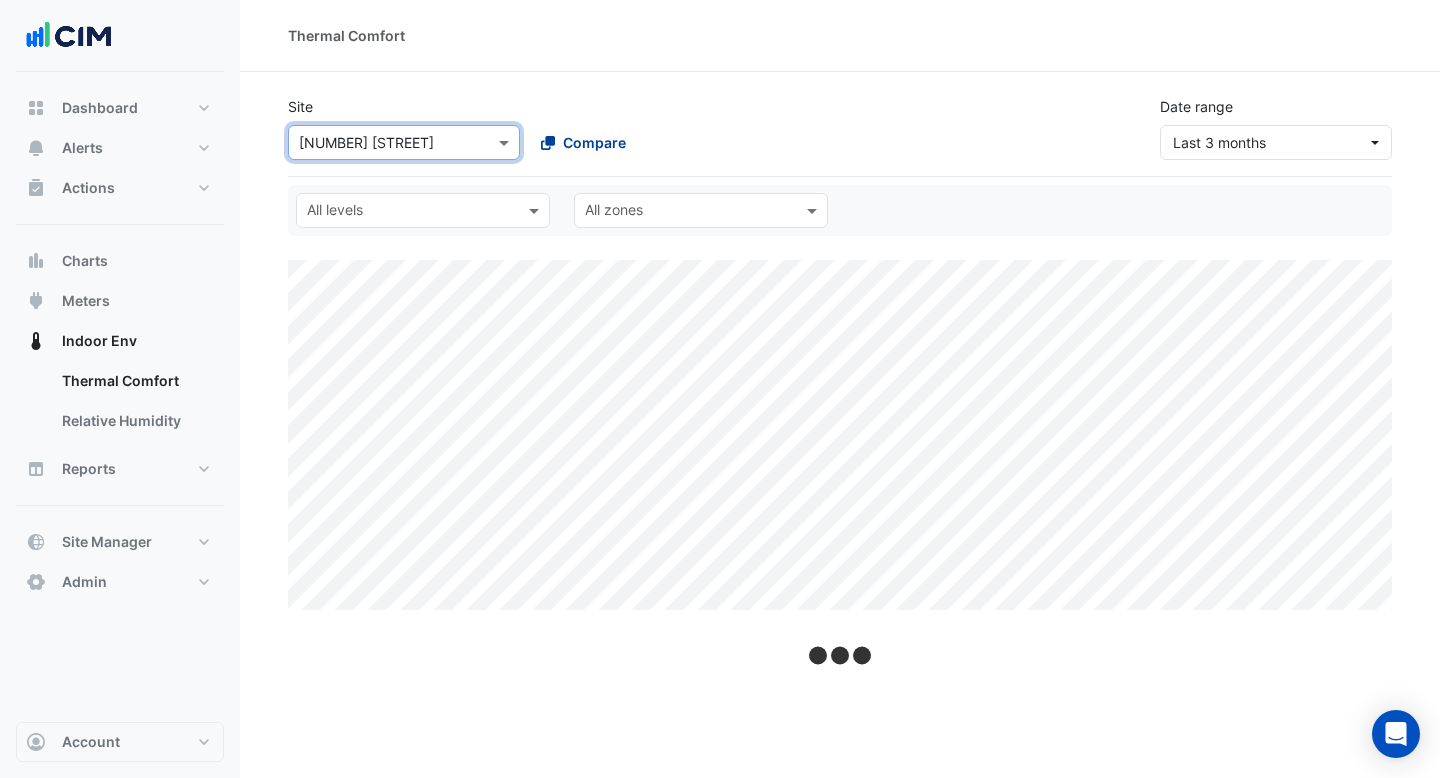 click on "Compare" at bounding box center [594, 142] 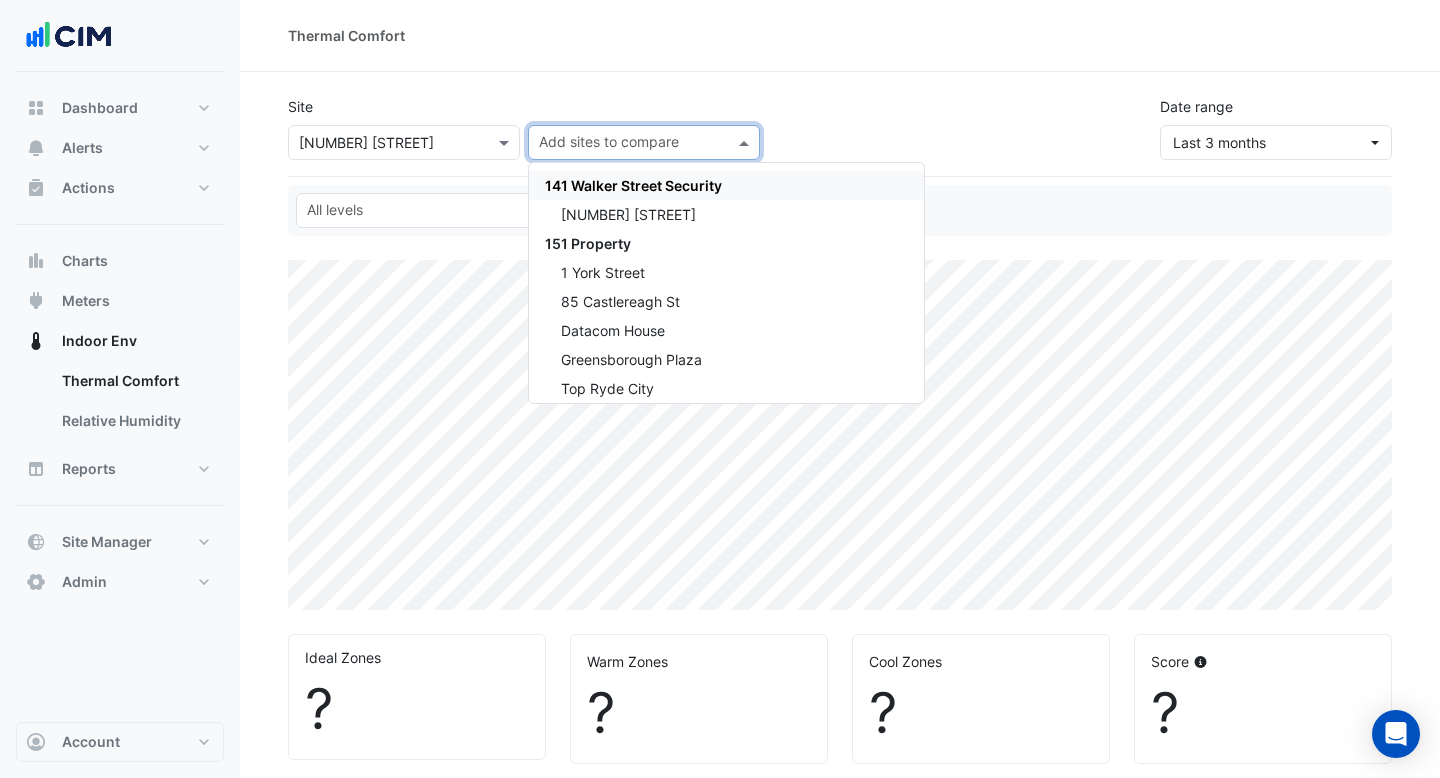 click on "Site
Select a Site × [NUMBER] [STREET]
Add sites to compare [NUMBER] [STREET] Security [NUMBER] [STREET] [NUMBER] Property 1 [STREET] 85 [STREET] Datacom House Greensborough Plaza Top Ryde City 1Circle Hyperdome Robina Town Centre 24x7 [NUMBER] [STREET] Adare Manor Analog Devices (ERDC) Analog Devices Main Site BioMarin Shanbally DELL Technologies (Ovens) Dell Technologies (Raheen) Gilead Sciences  Immigration Museum Janssen Biologics Janssen Pharma Cork Melbourne Museum Merribek Annexe Museums Discovery Centre National Library of Australia Scienceworks Vision Care Main Site Jacksonville Vision Care Main Site Limerick Vision Care R&D Jacksonville  Voco Gold Coast 333 George Concierge 333 [STREET] ADP Consulting [NUMBER]-[NUMBER] [STREET] Canberra Centre Eastland Watergardens Town Centre Adare Manor Adare Manor Aidan Lamberth FM [NUMBER] [STREET] [NUMBER] [STREET] [NUMBER] [STREET] Analog Devices Analog Devices (ERDC) Analog Devices Main Site Aramark Linn Dubh" 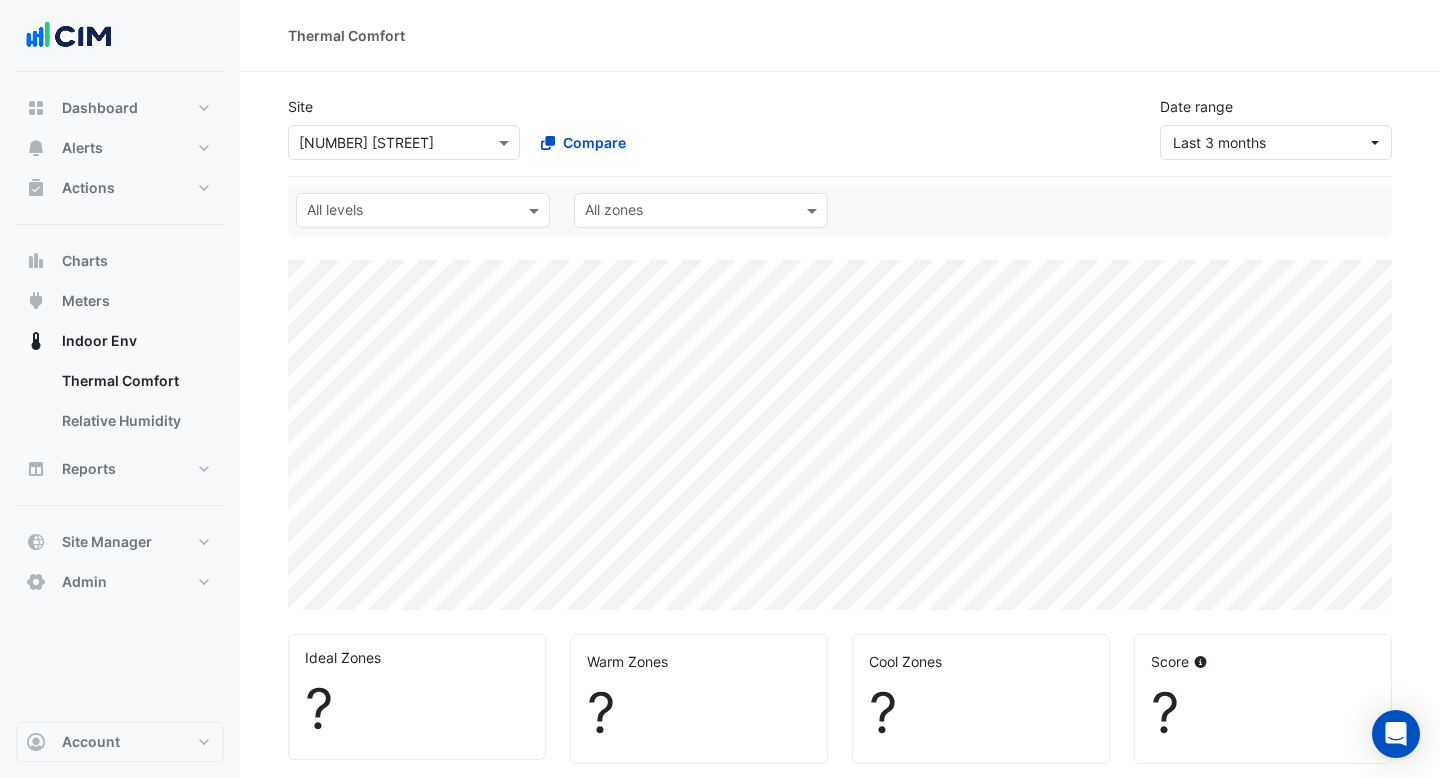 select on "***" 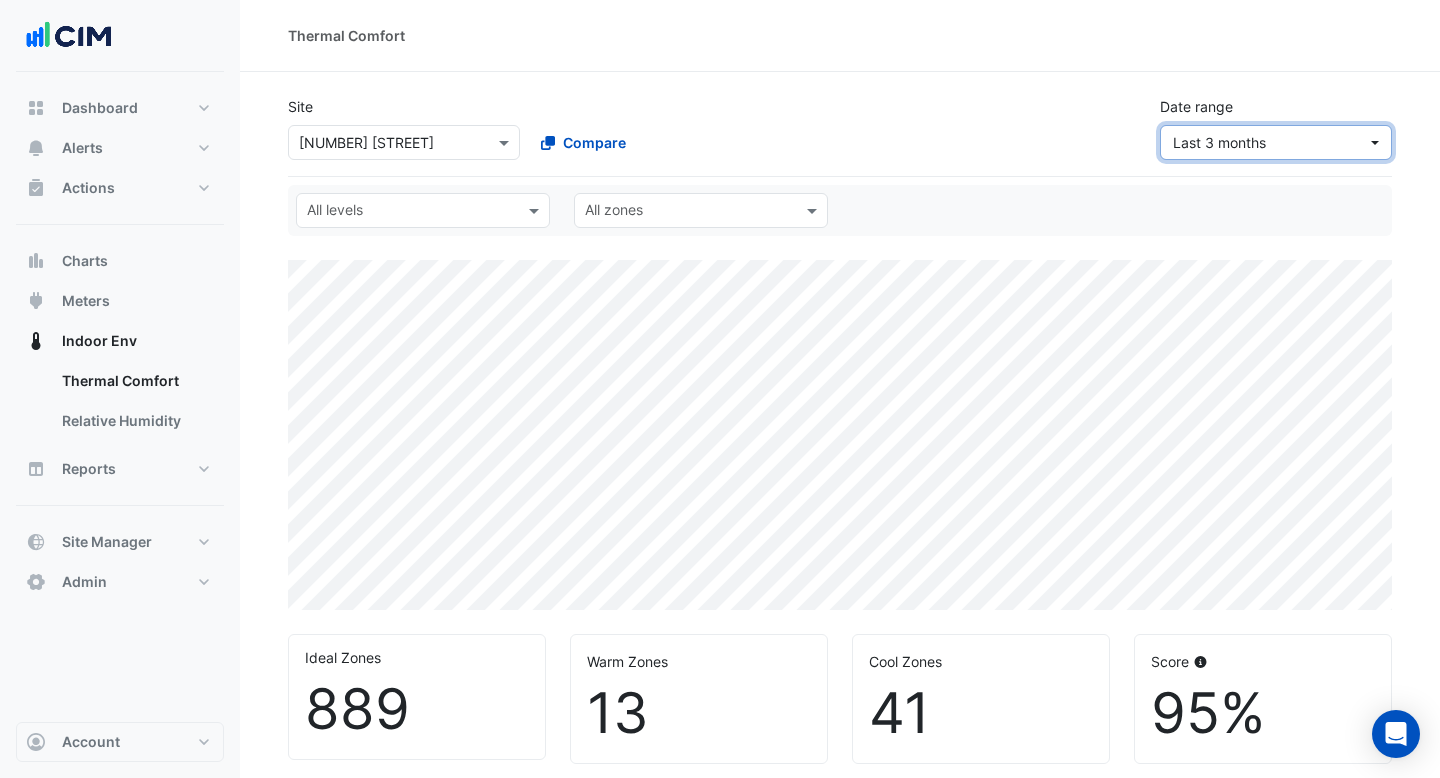 click on "Last 3 months" at bounding box center (1270, 142) 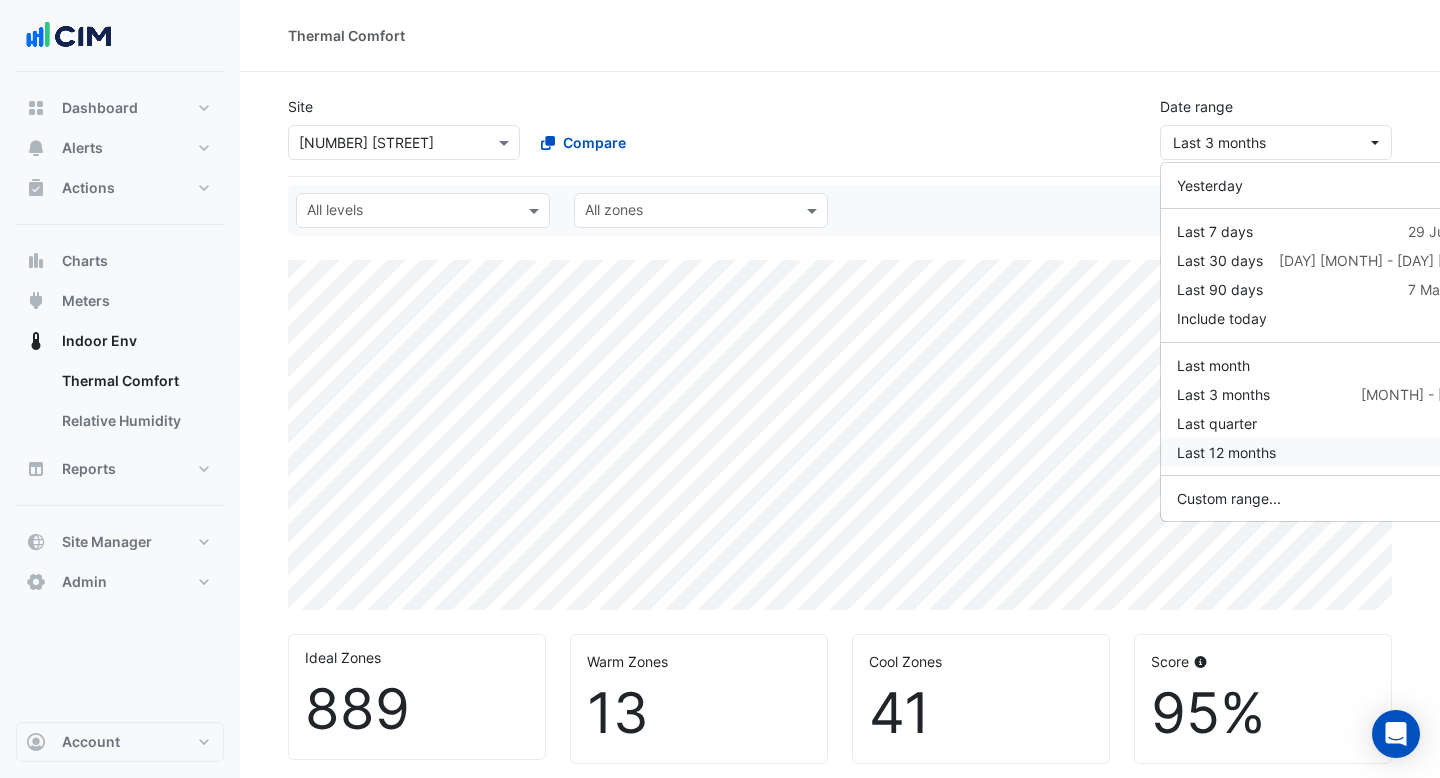 click on "Last 12 months" at bounding box center [1226, 452] 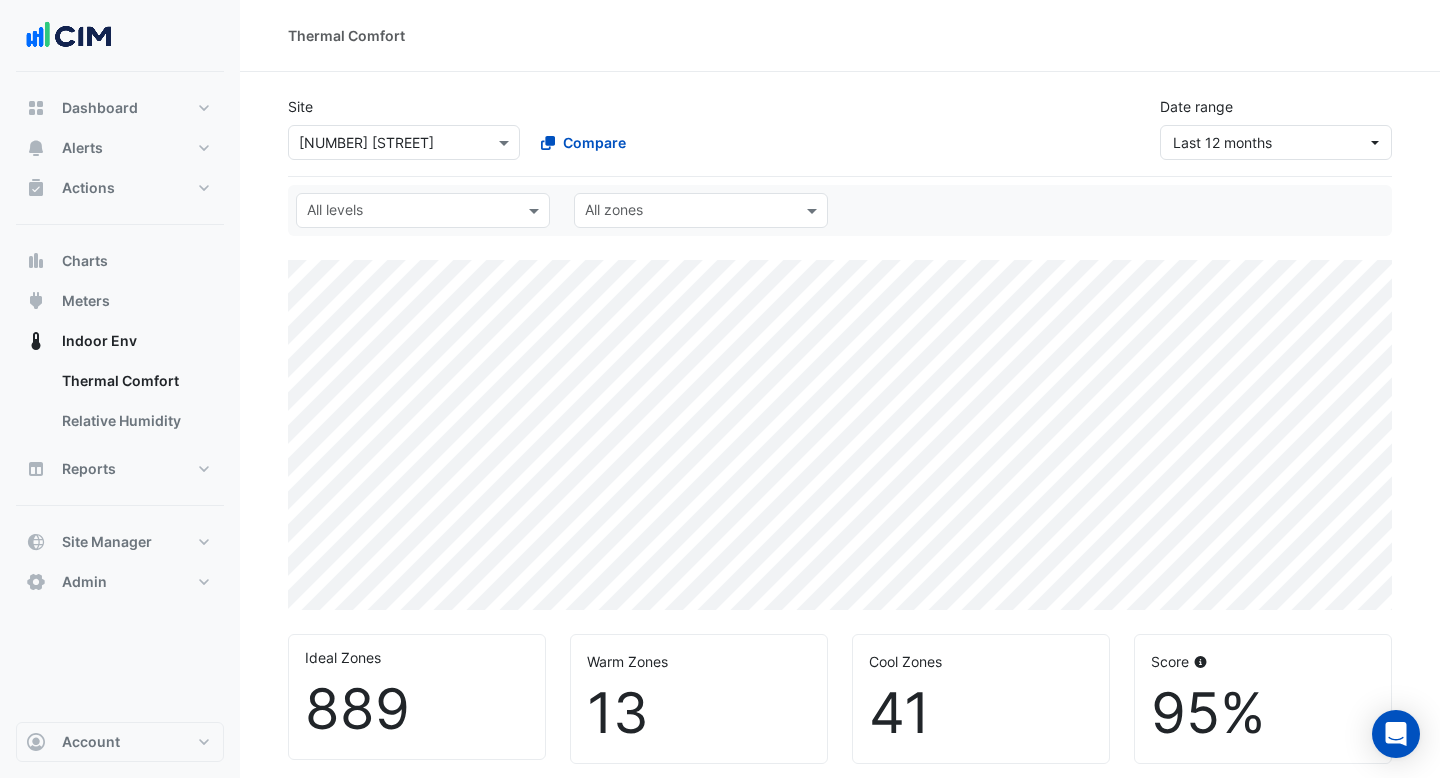 scroll, scrollTop: 76, scrollLeft: 0, axis: vertical 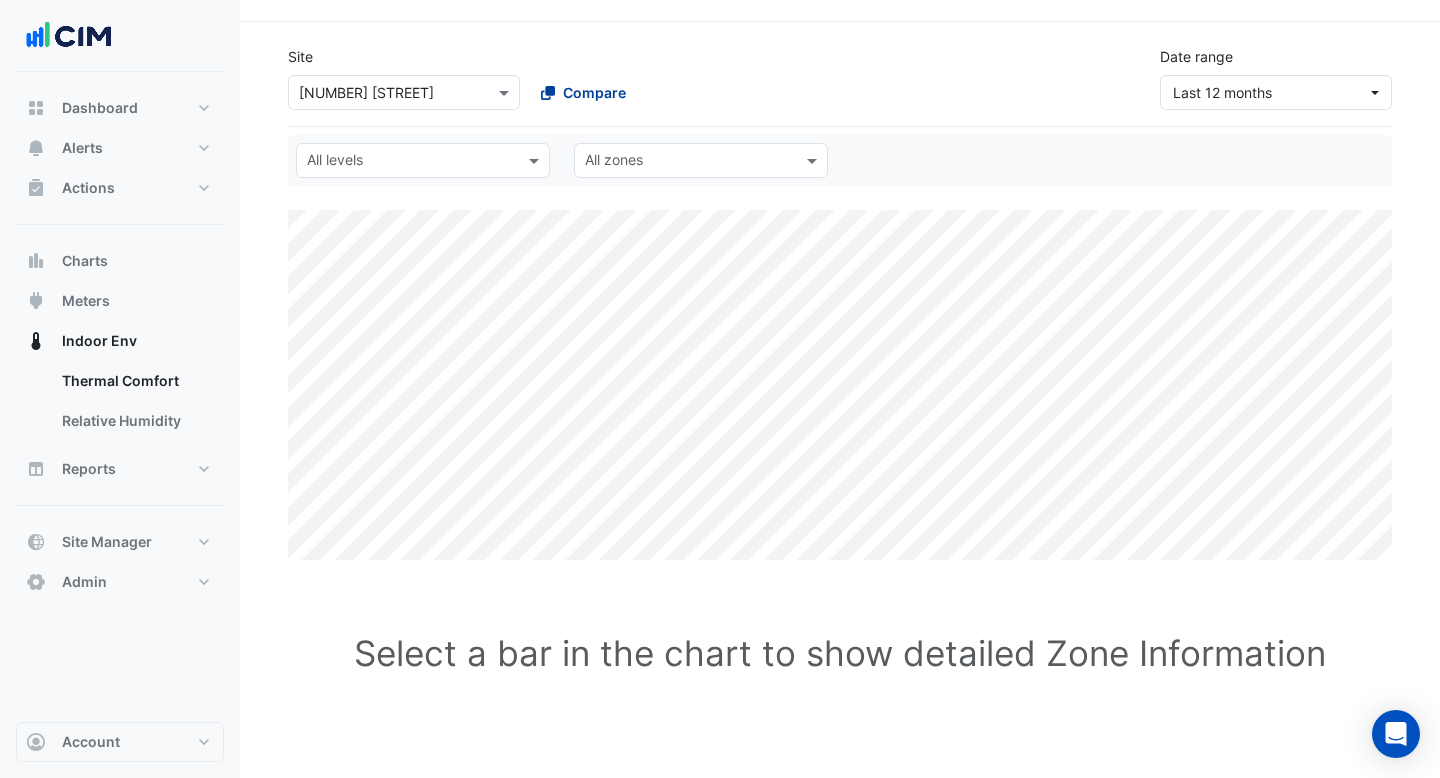 click on "Compare" at bounding box center (594, 92) 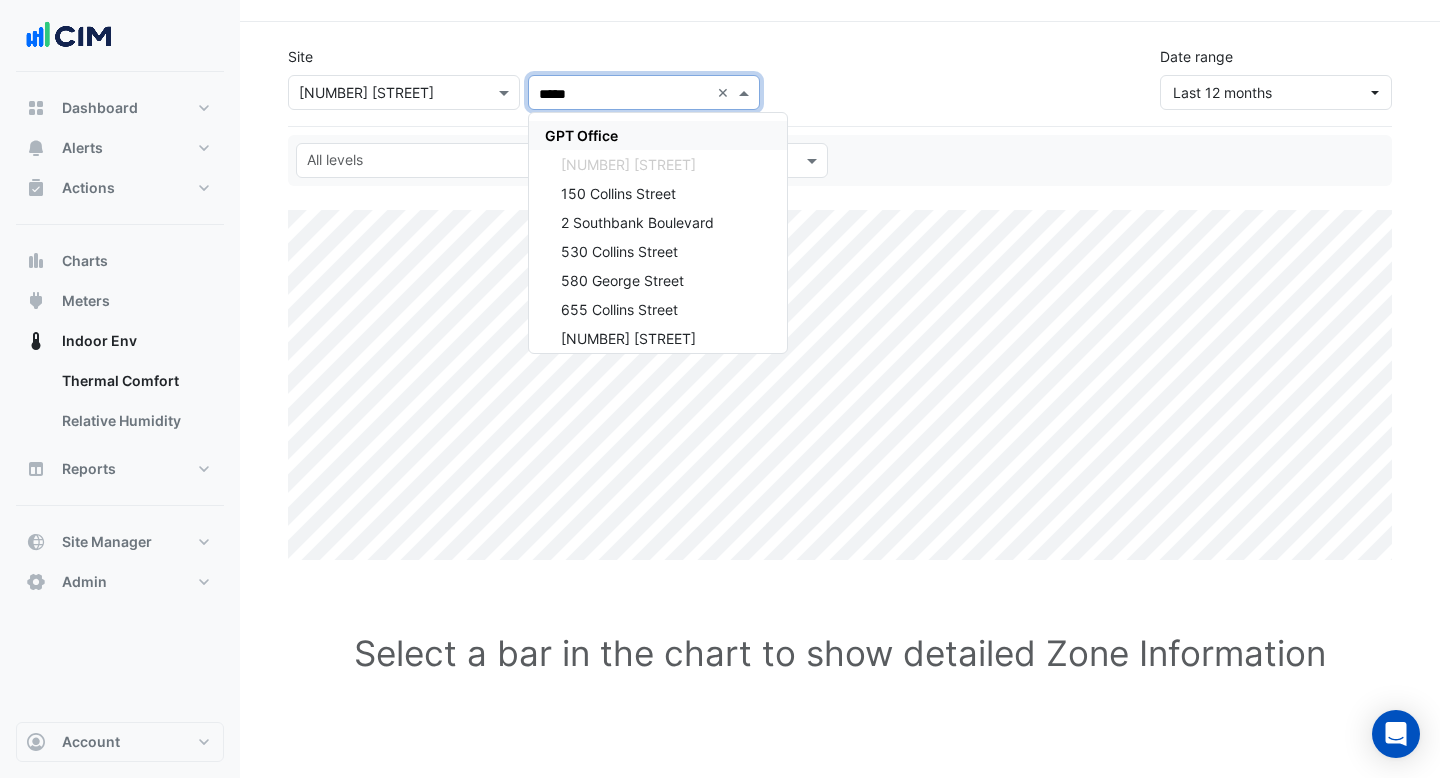 click on "GPT Office" at bounding box center [581, 135] 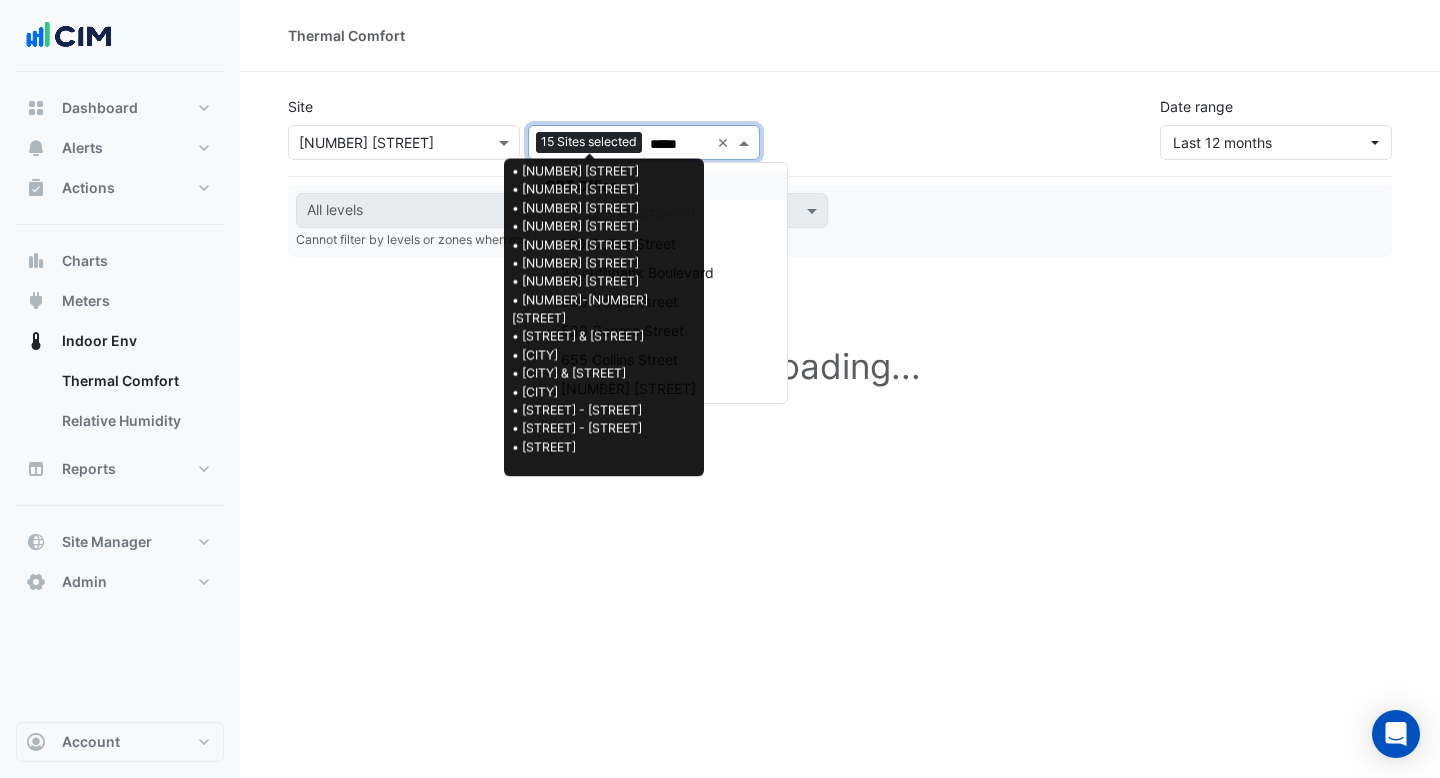 scroll, scrollTop: 0, scrollLeft: 0, axis: both 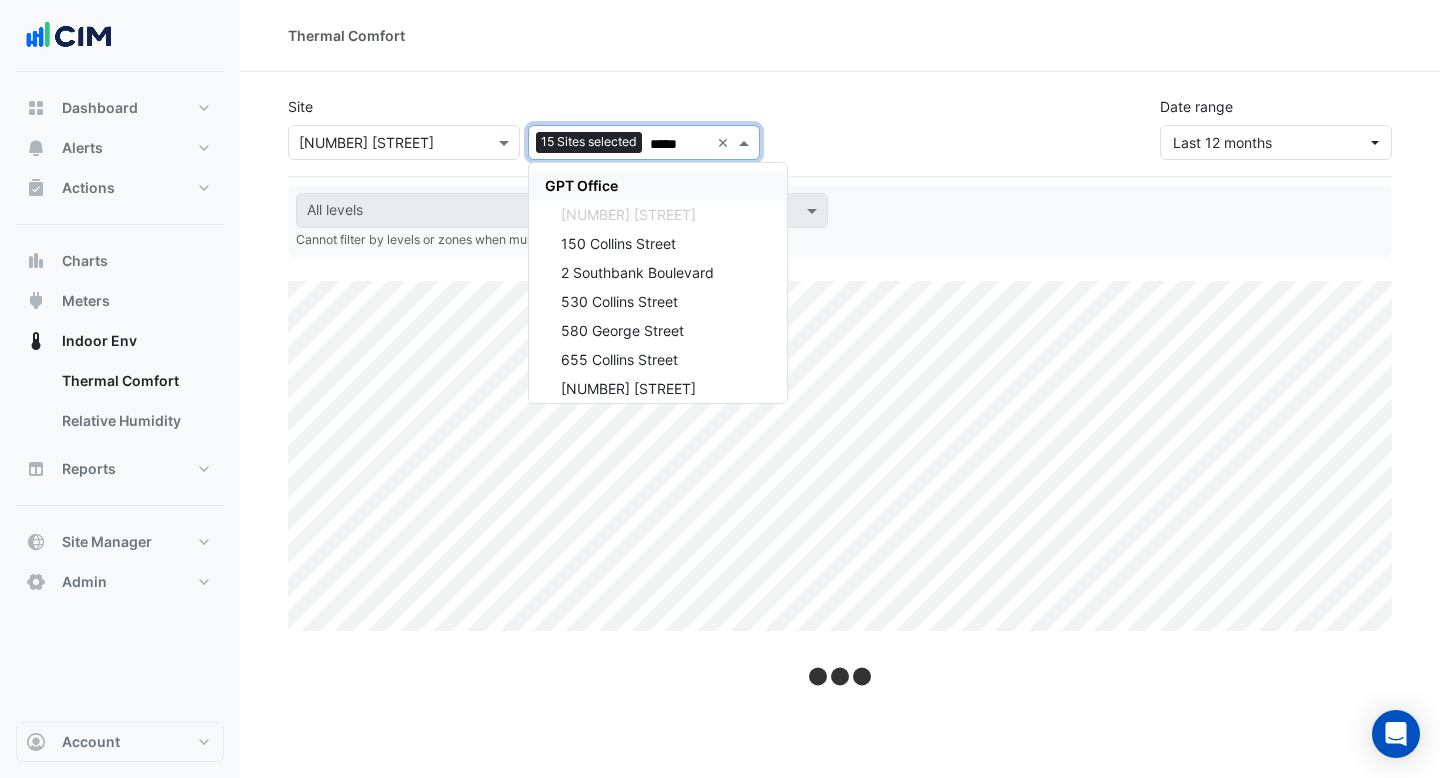 type on "*****" 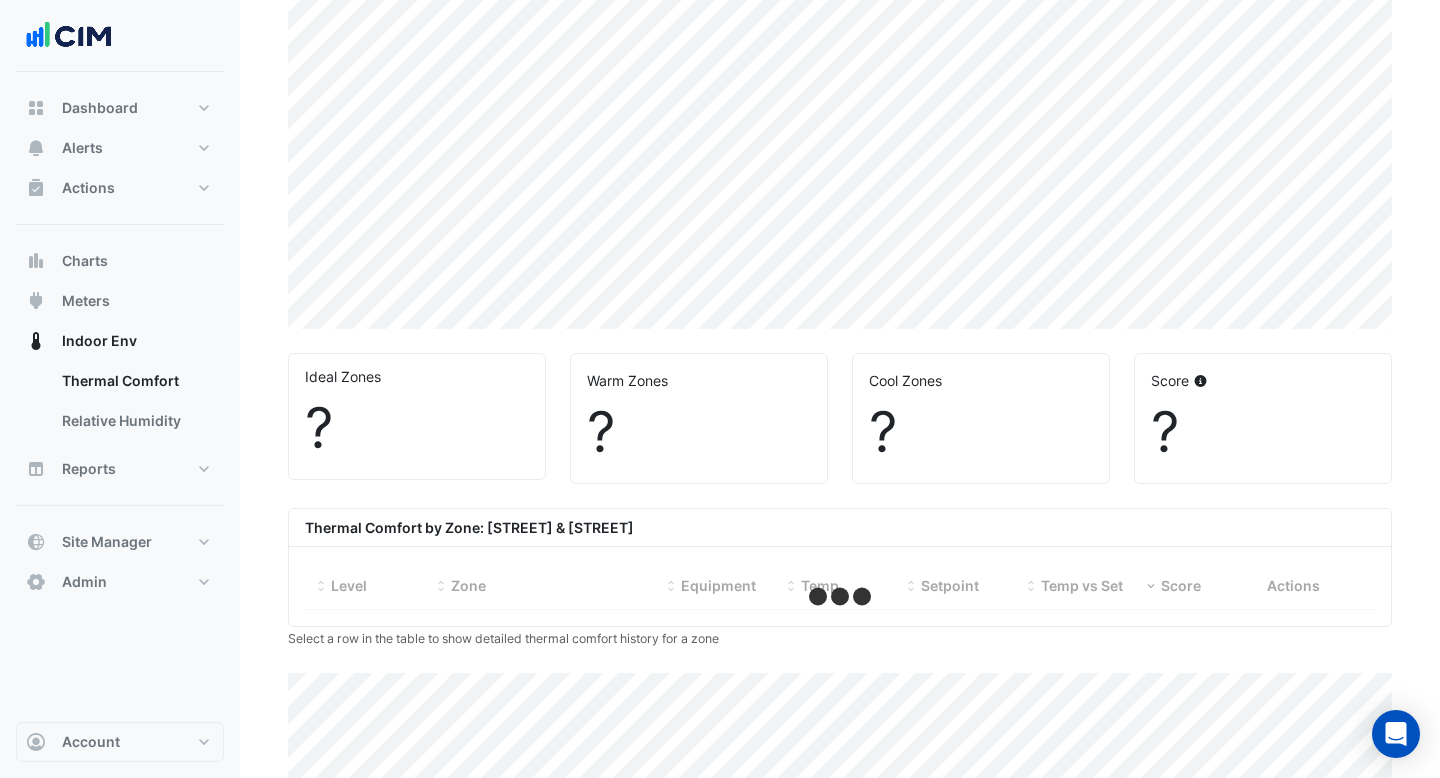 scroll, scrollTop: 214, scrollLeft: 0, axis: vertical 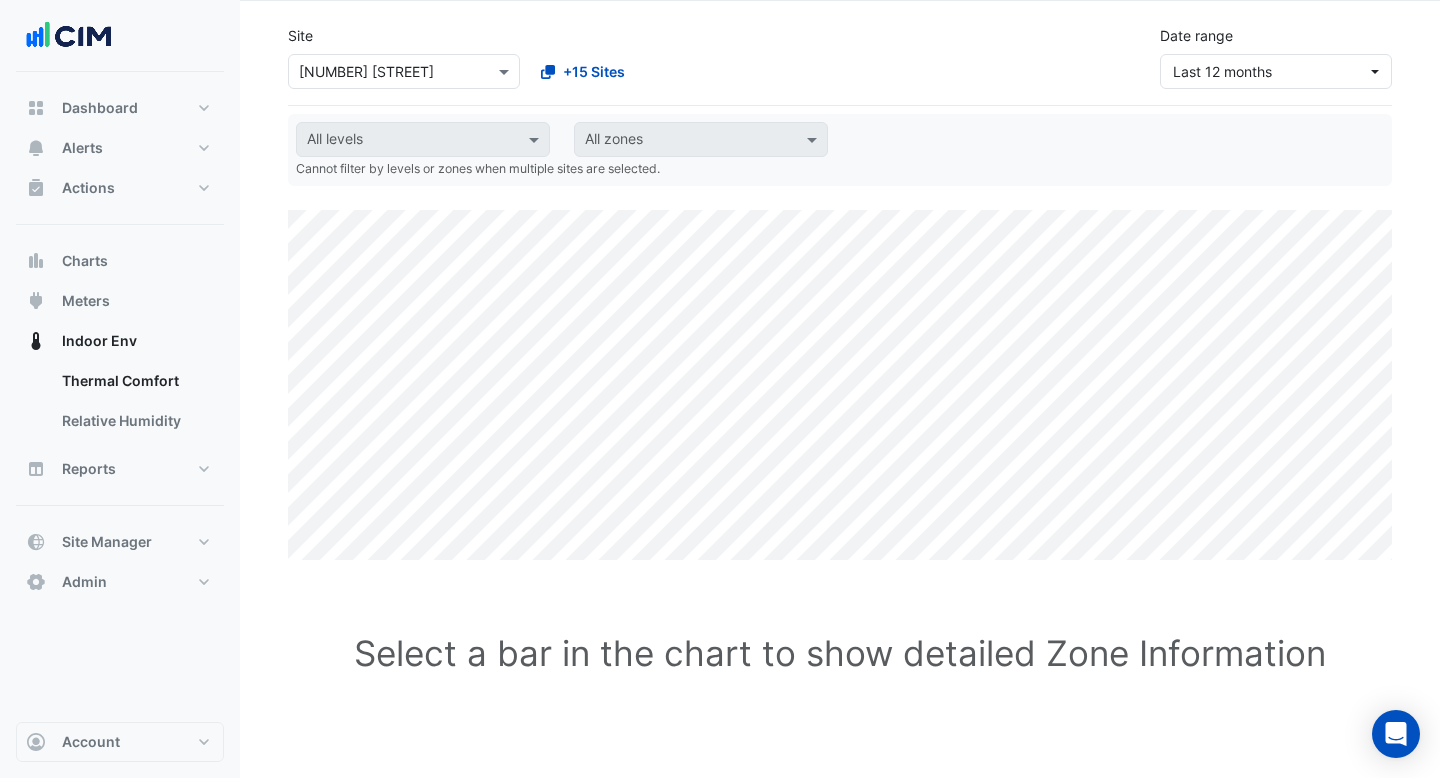click on "Mar 2025 [NUMBER] [STREET]: 95.63%" 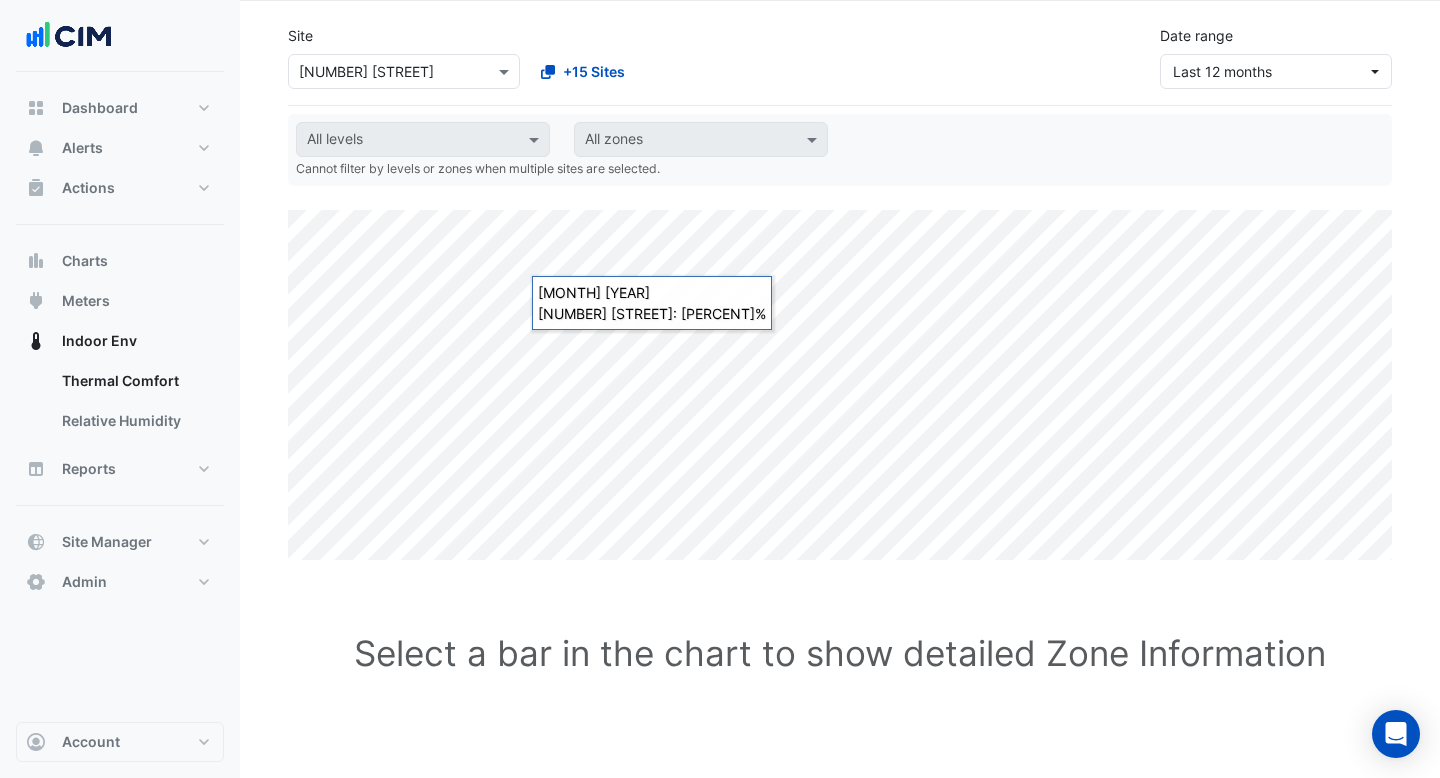 scroll, scrollTop: 62, scrollLeft: 0, axis: vertical 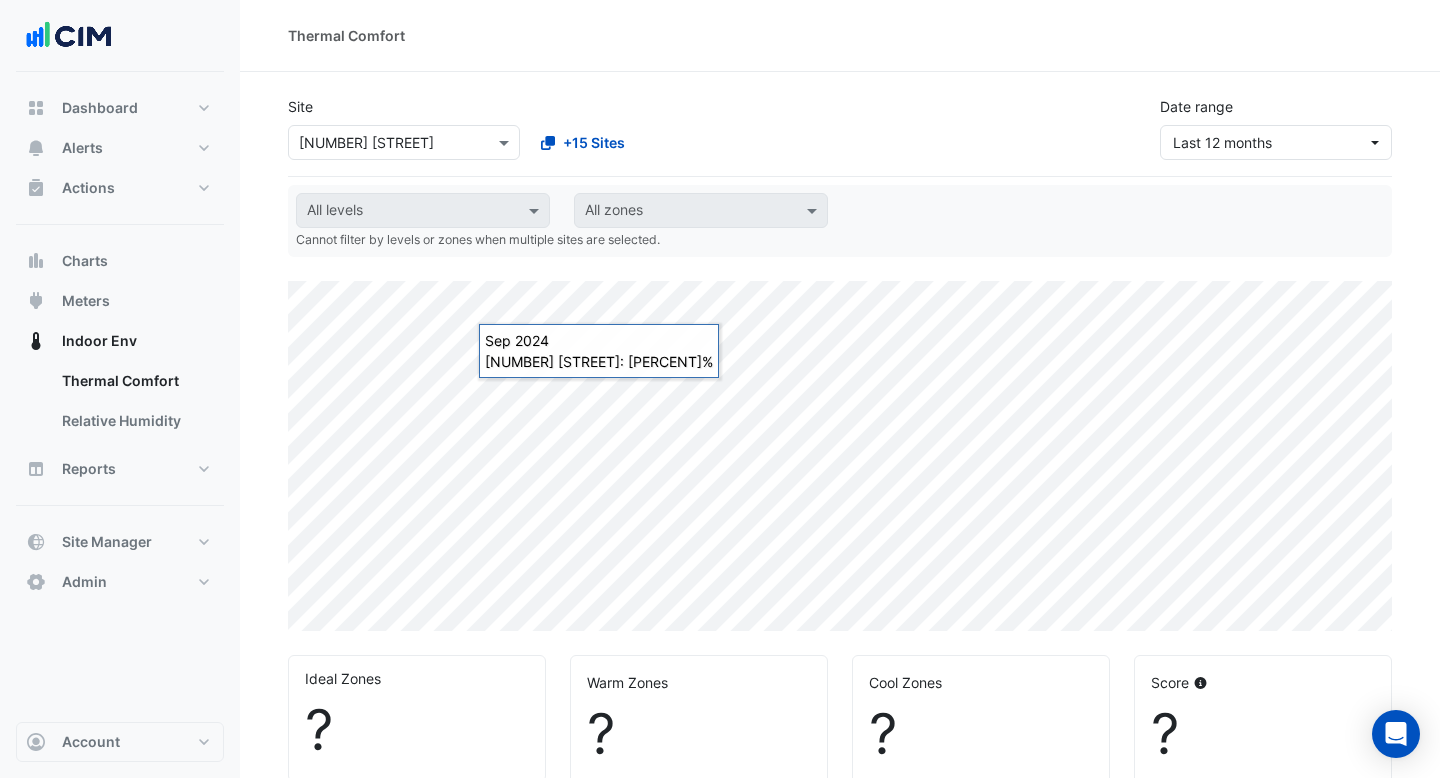 select on "***" 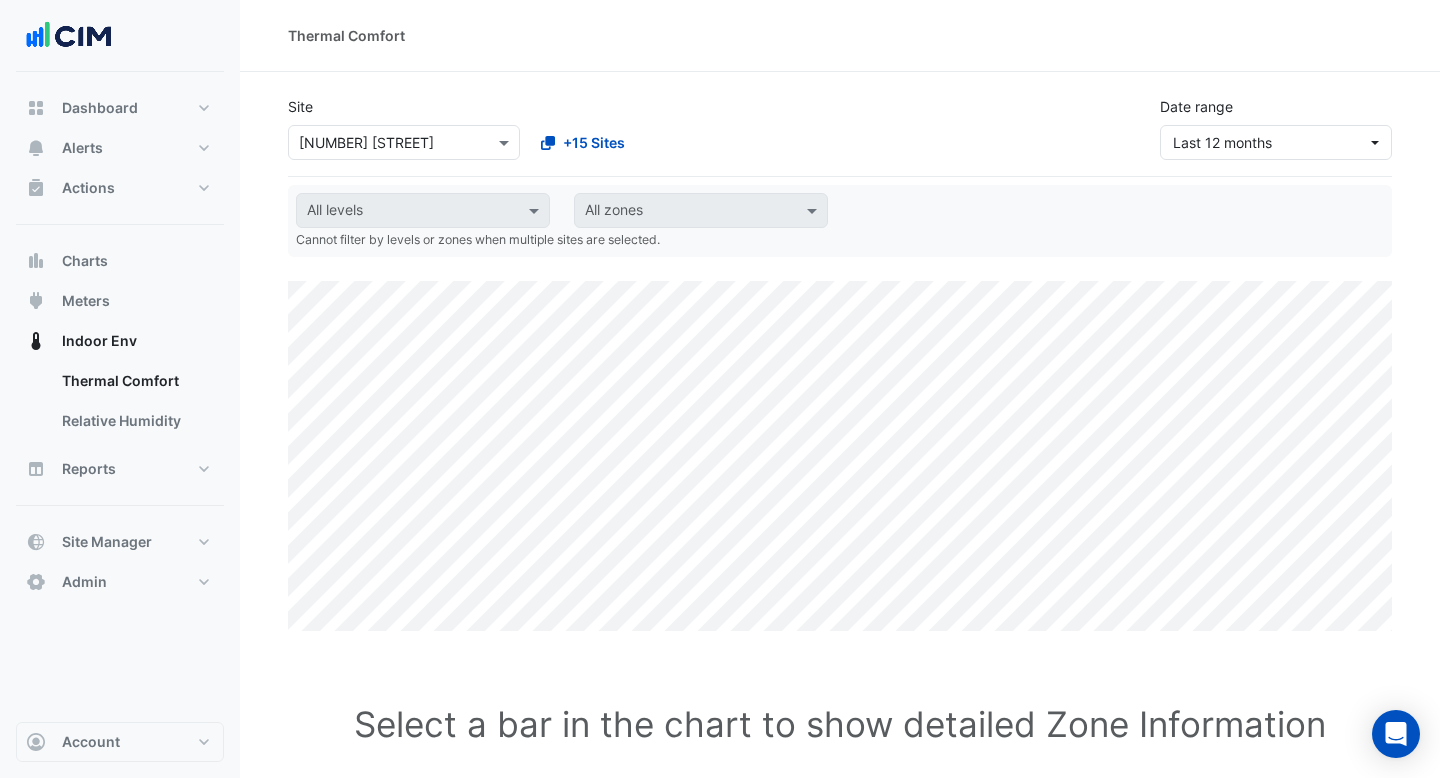 scroll, scrollTop: 71, scrollLeft: 0, axis: vertical 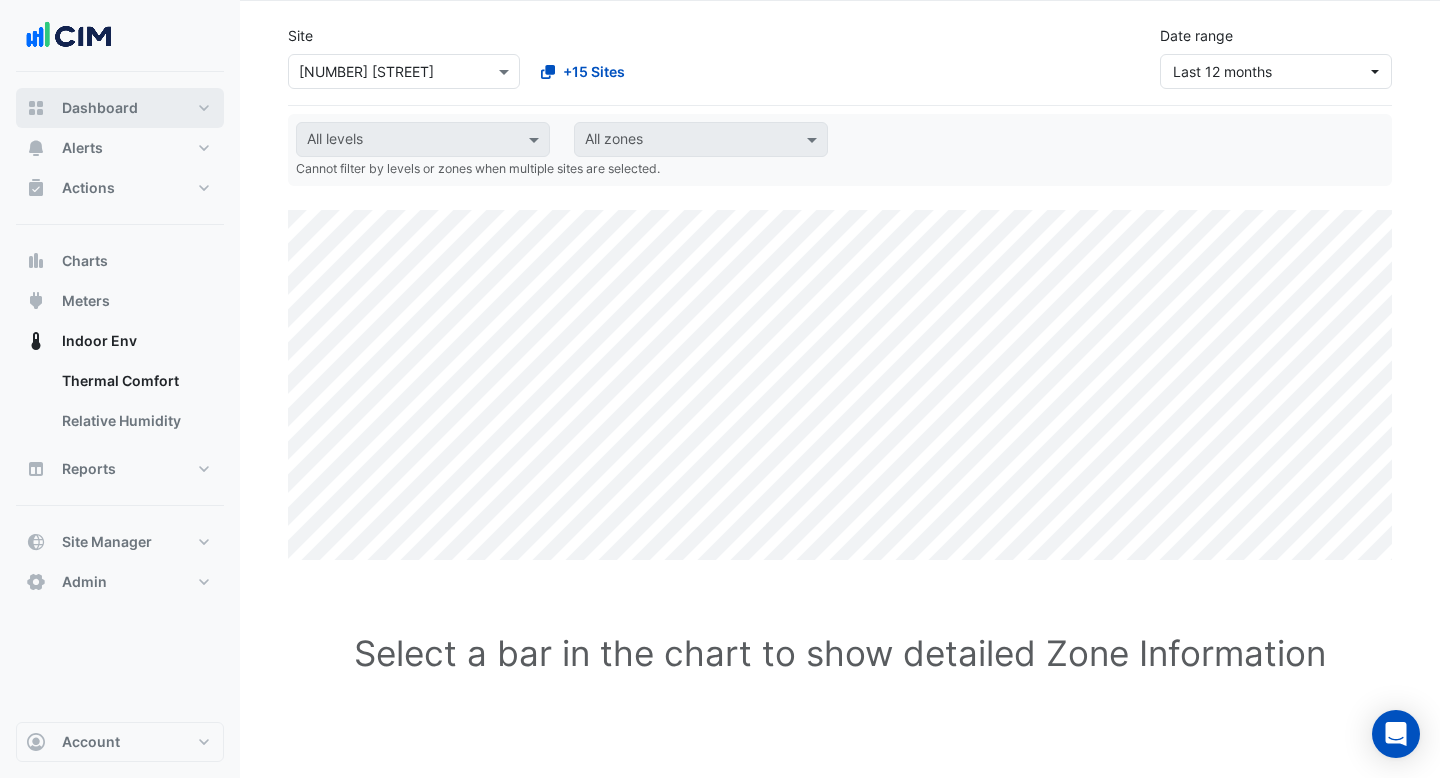 click on "Dashboard" at bounding box center (120, 108) 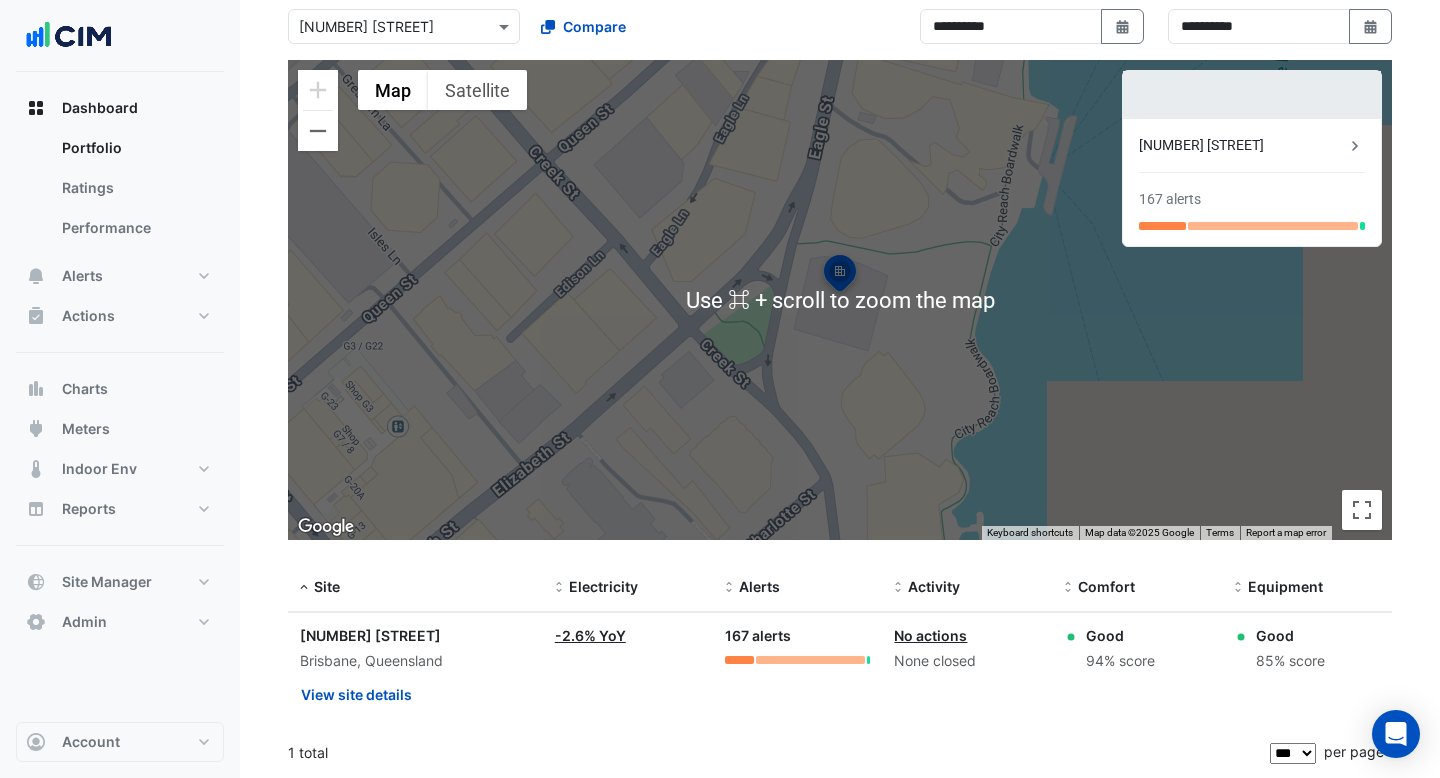 scroll, scrollTop: 0, scrollLeft: 0, axis: both 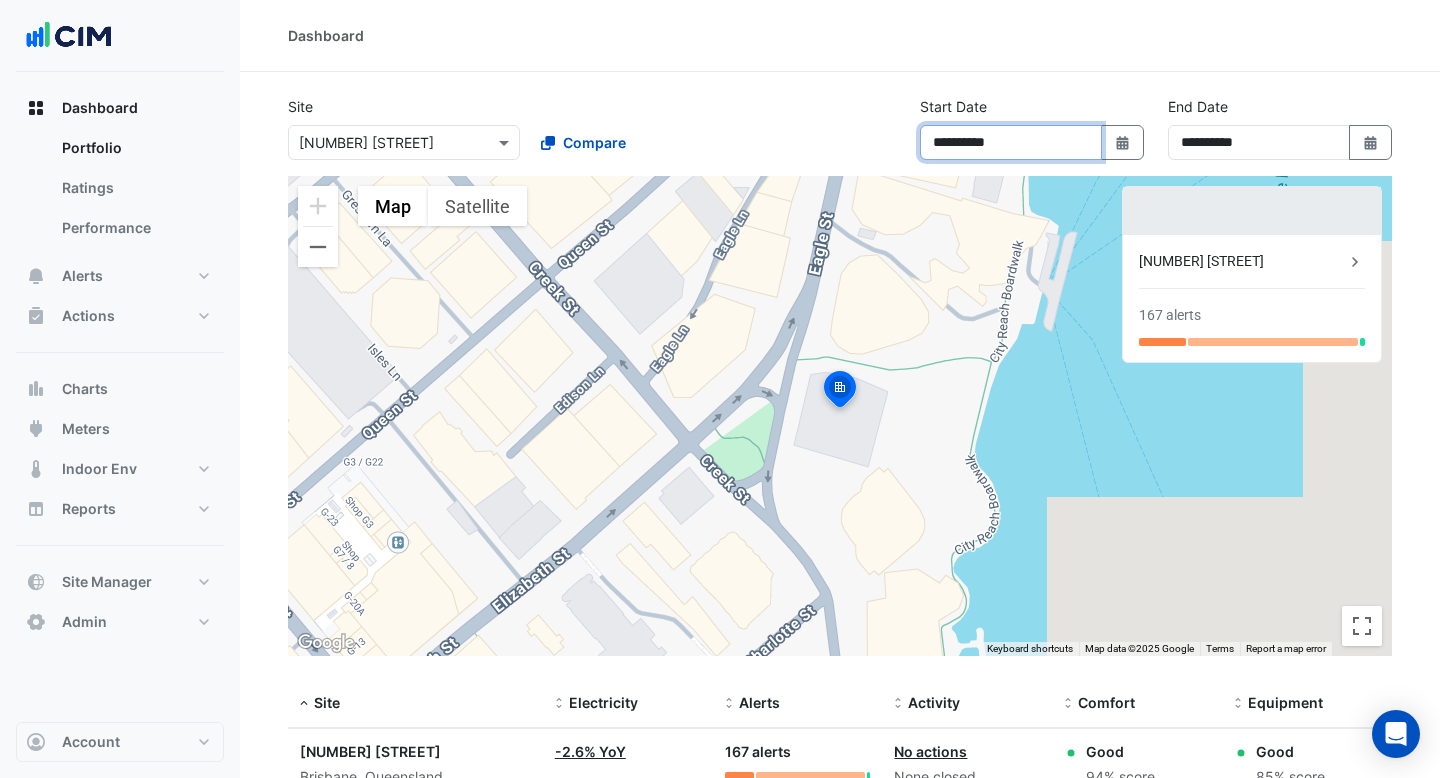 click on "**********" at bounding box center (1011, 142) 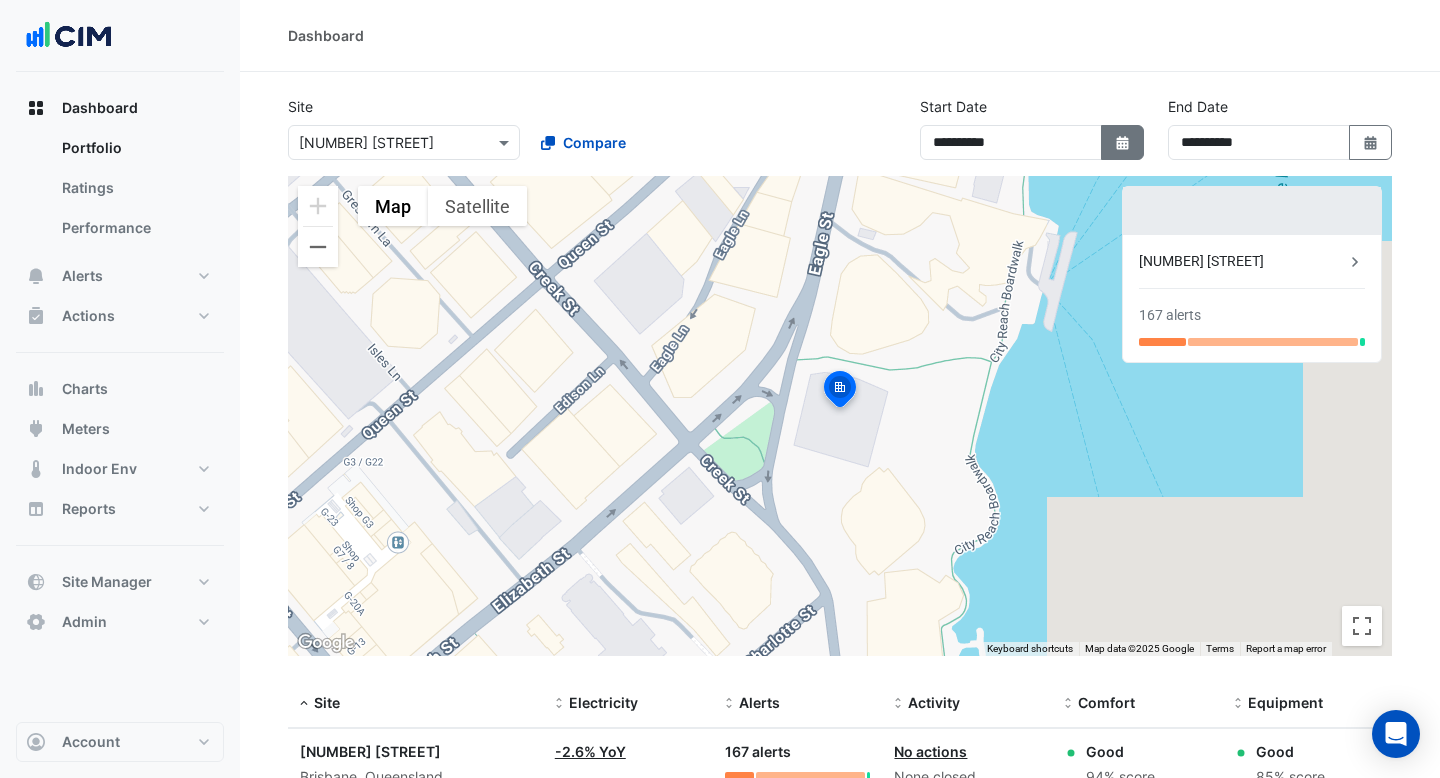 click on "Select Date" 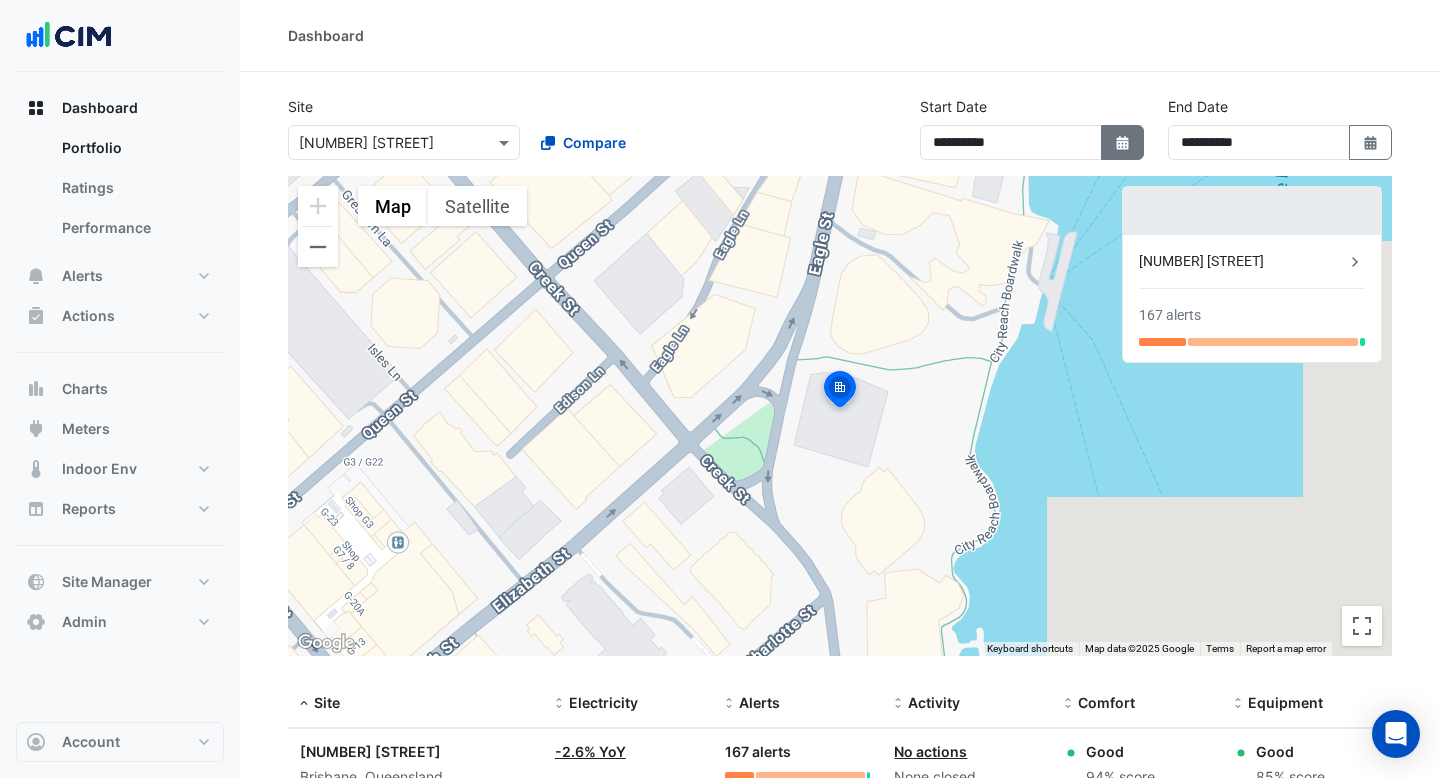 select on "*" 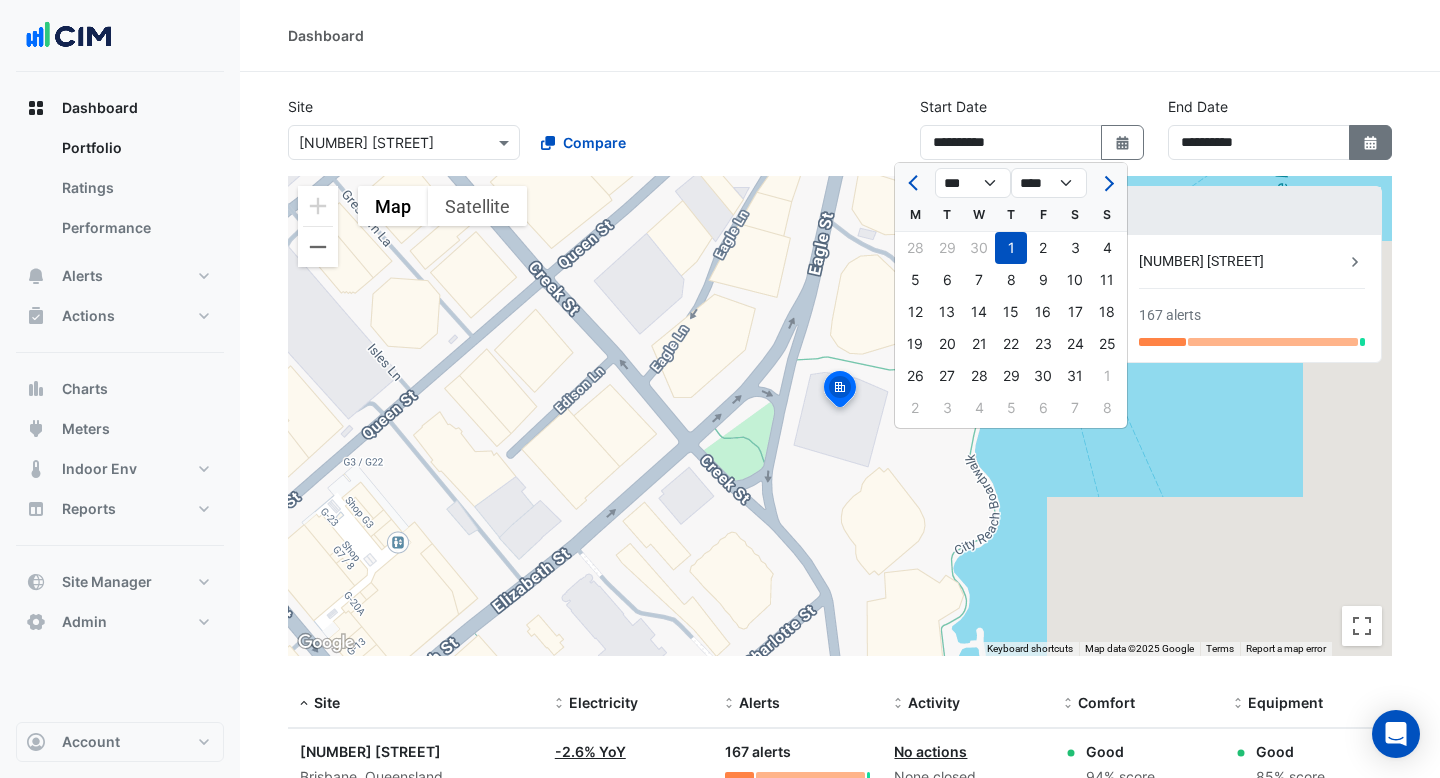 click 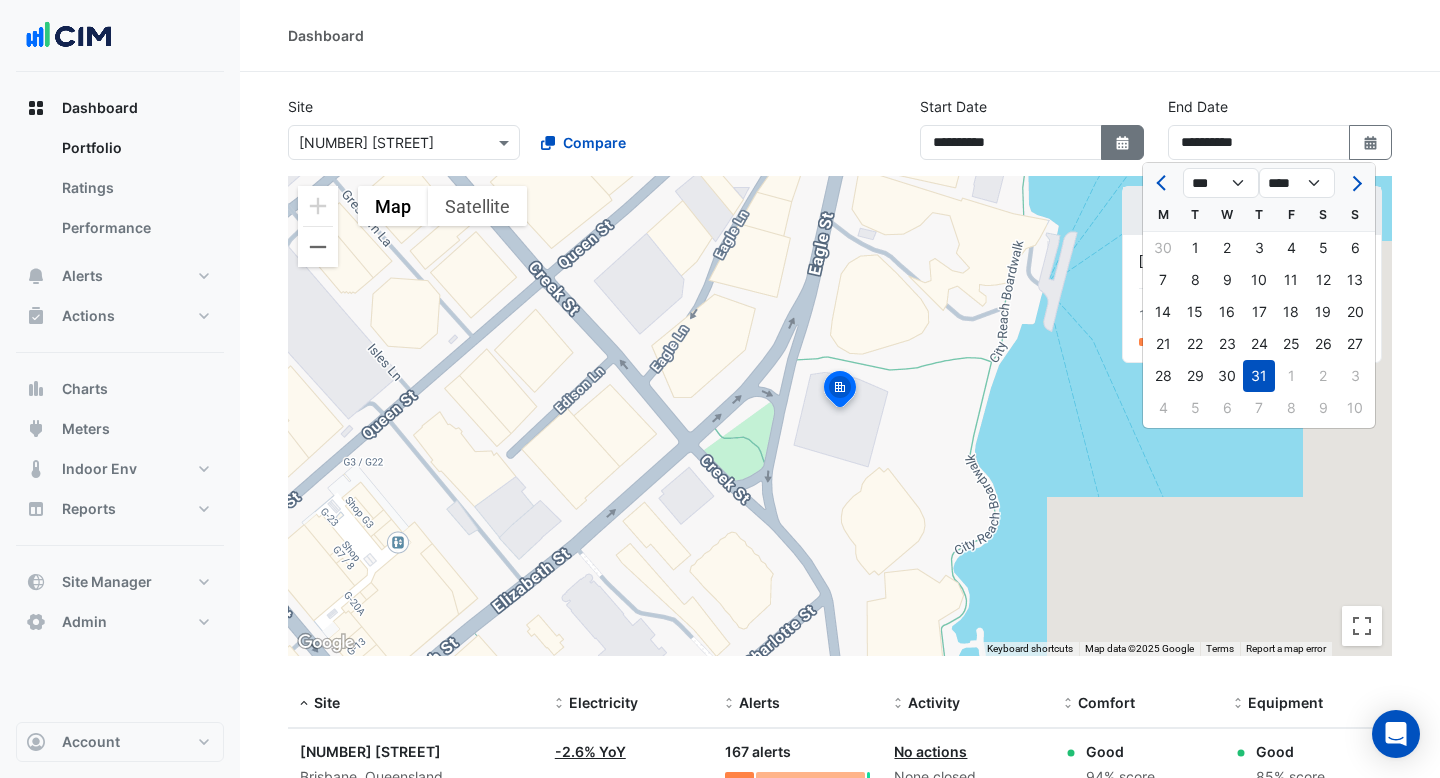 click on "Select Date" 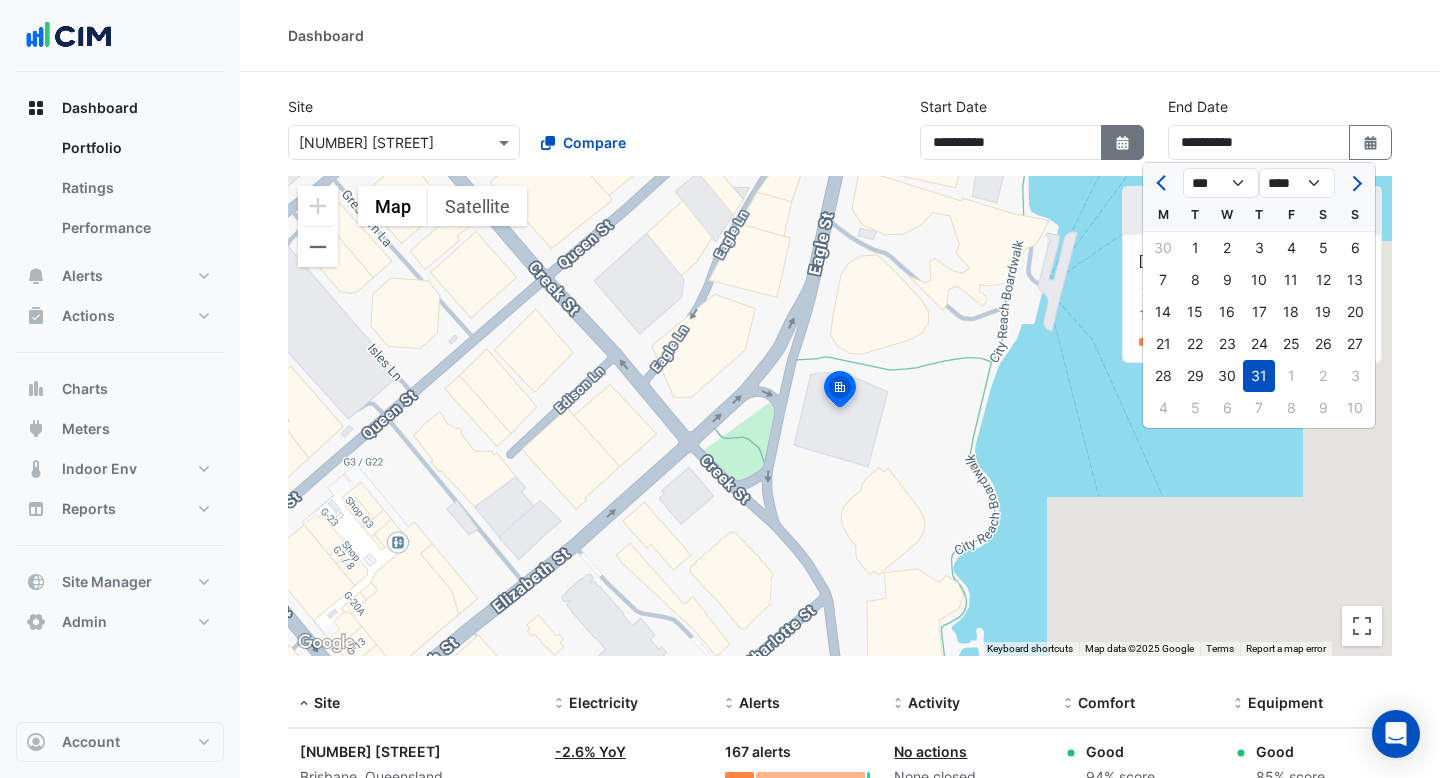 select on "*" 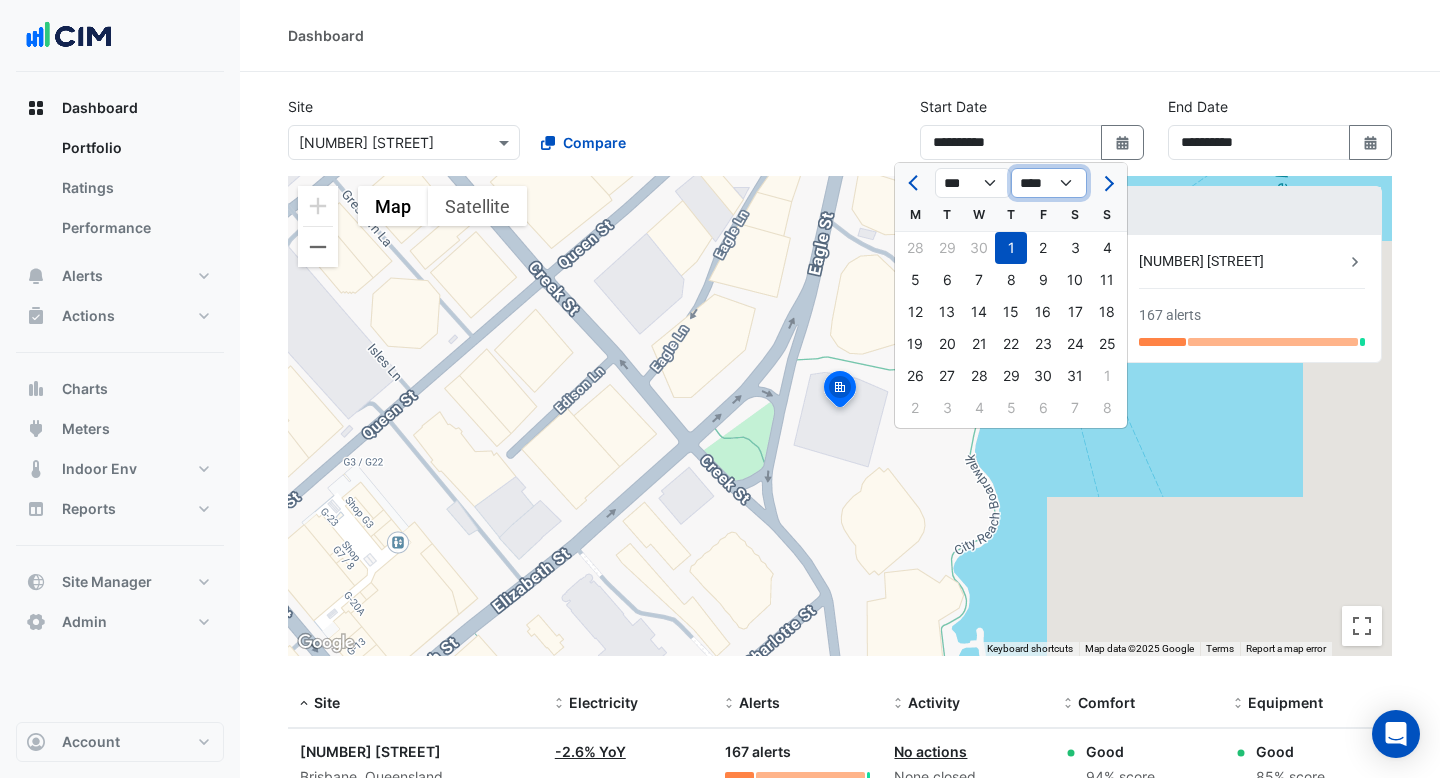 click on "**** **** **** **** **** **** **** **** **** **** ****" 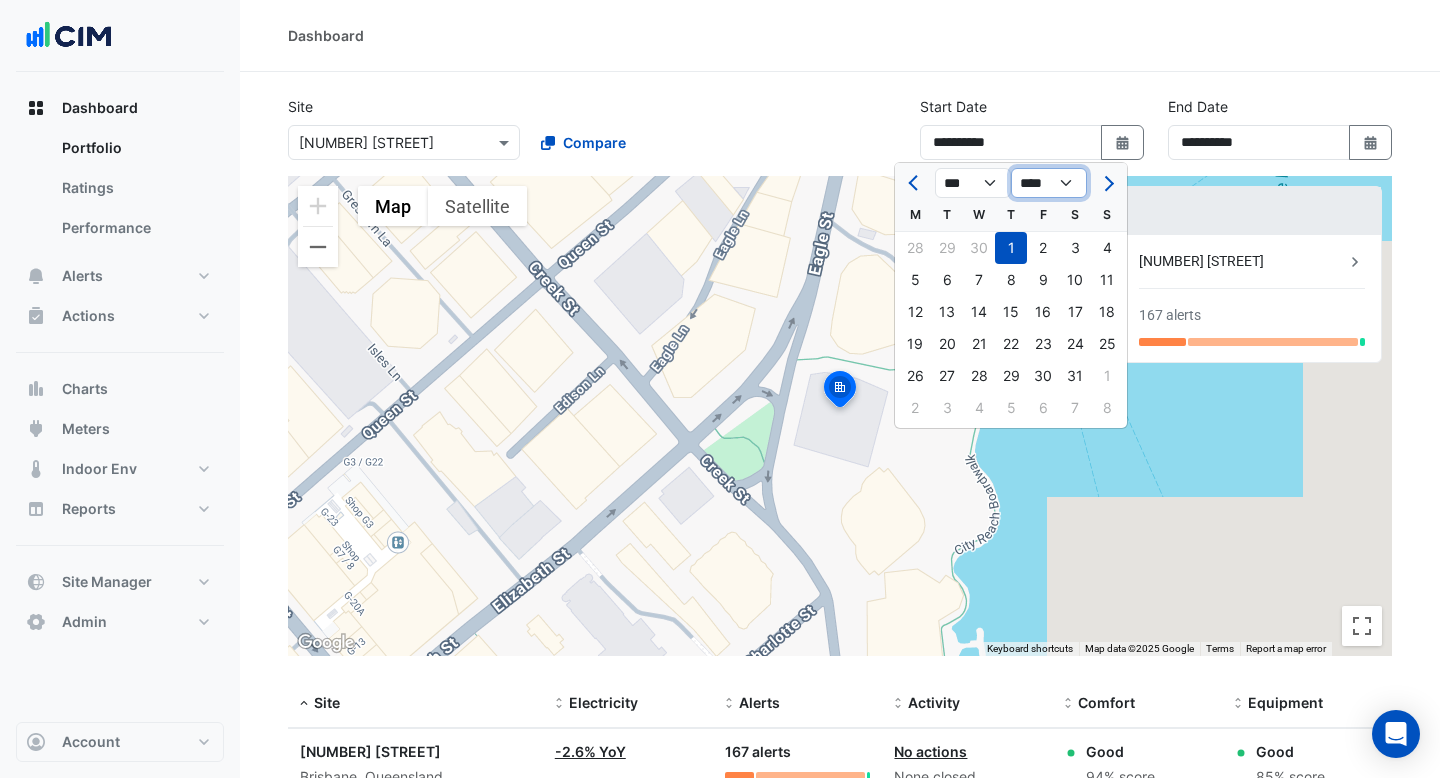 select on "****" 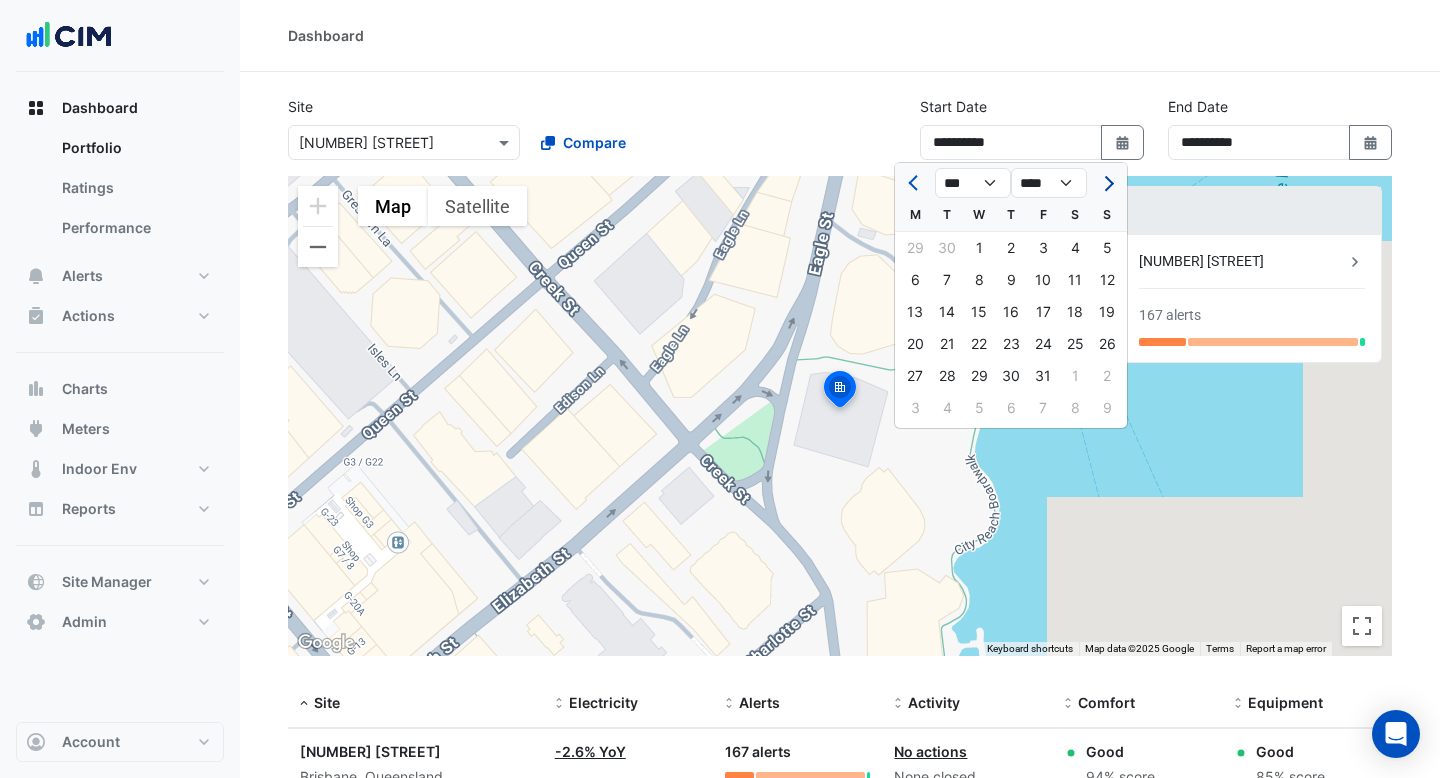click 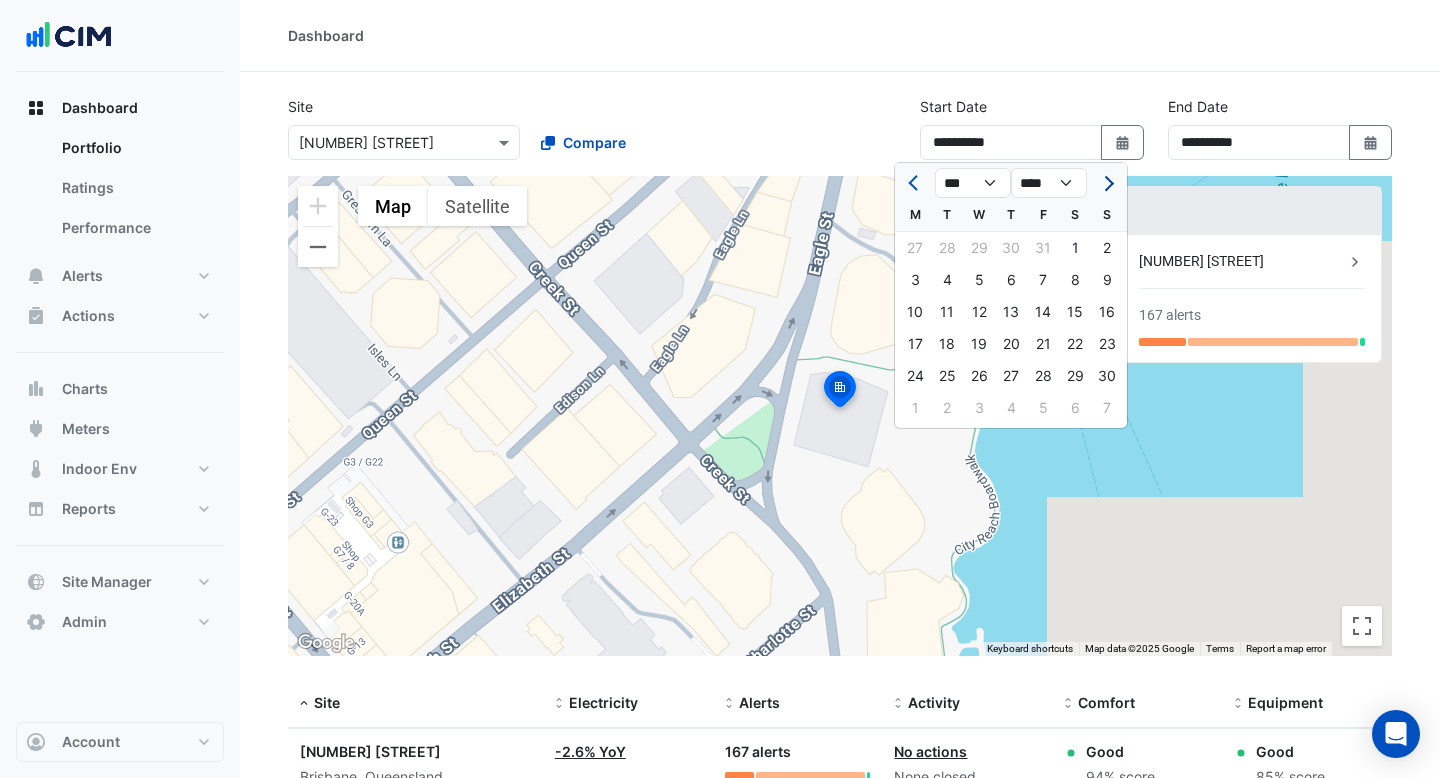 click 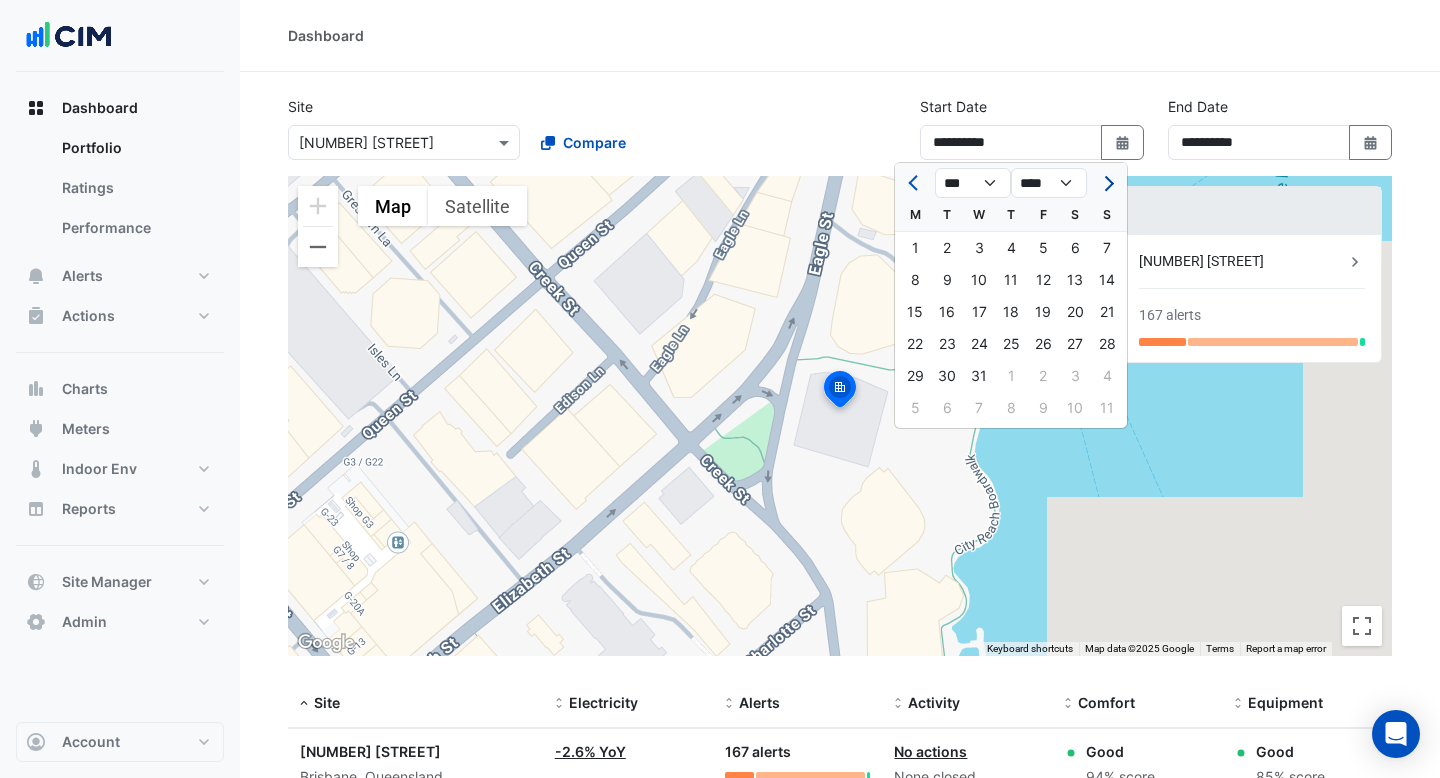 click 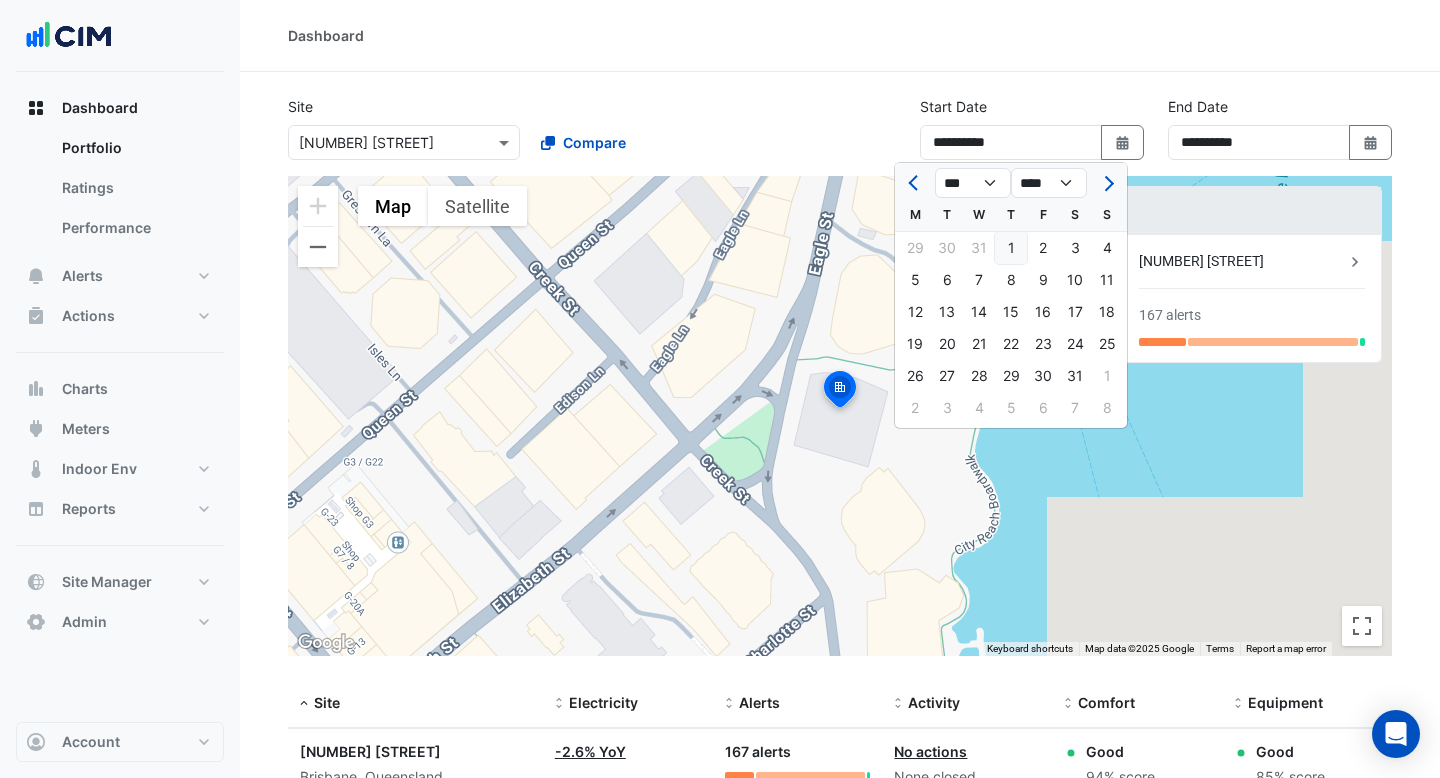 click on "1" 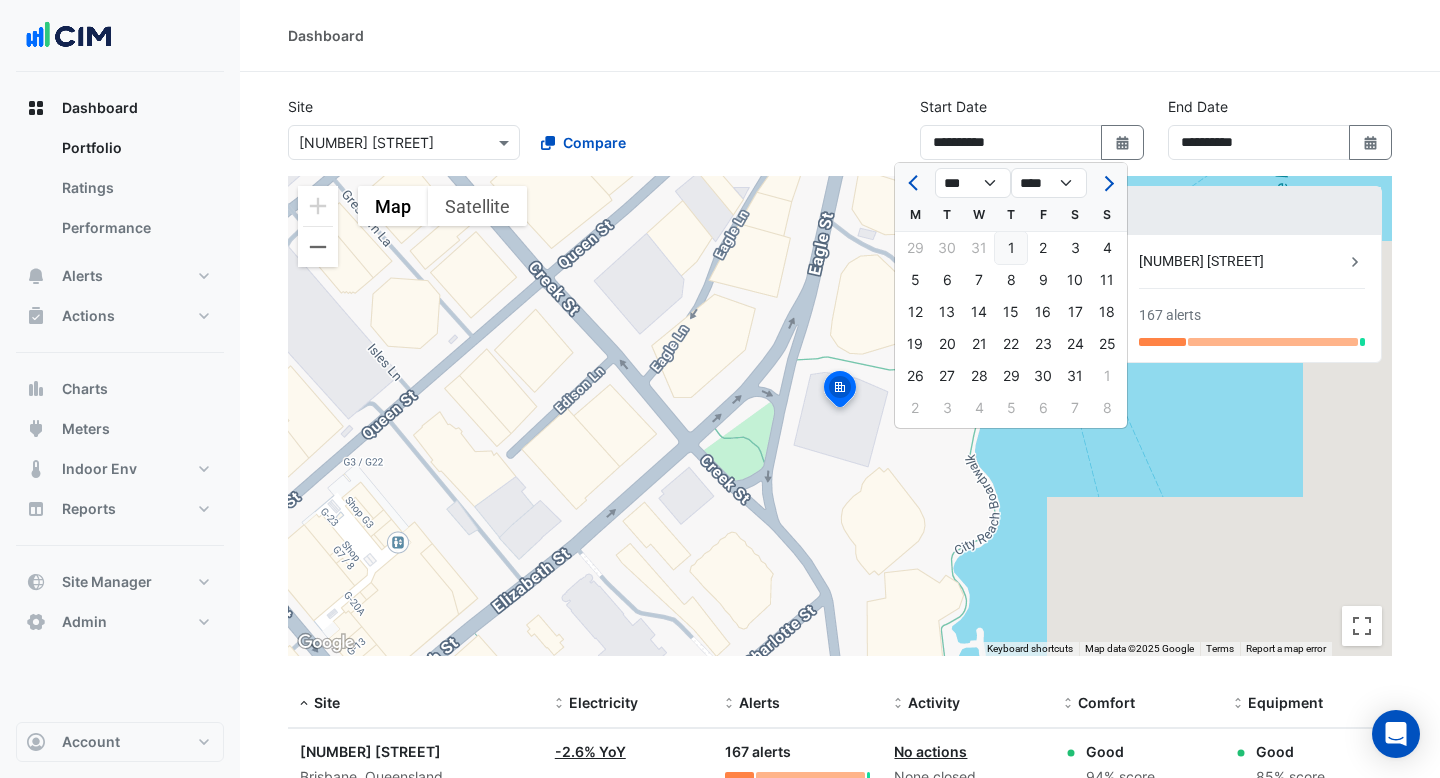 type on "**********" 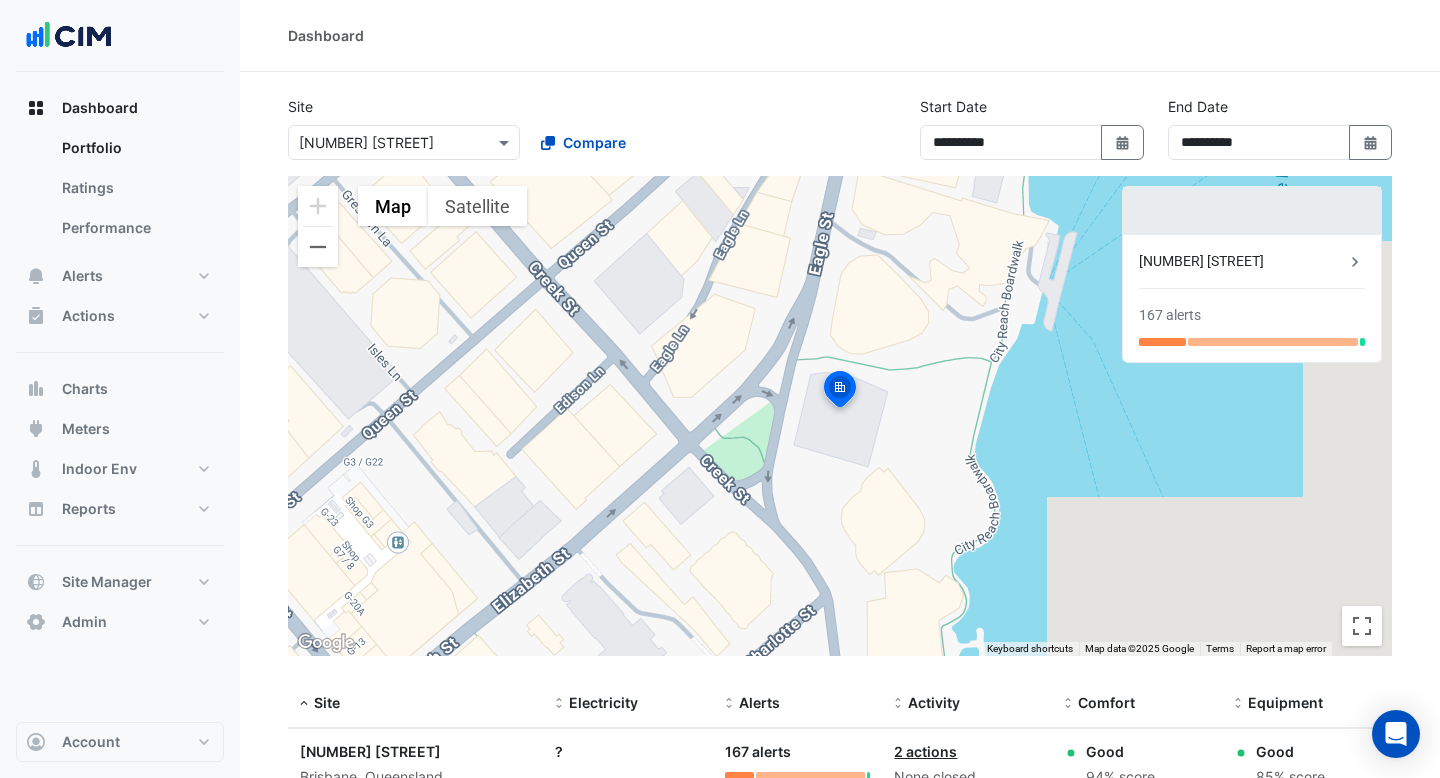 click on "**********" 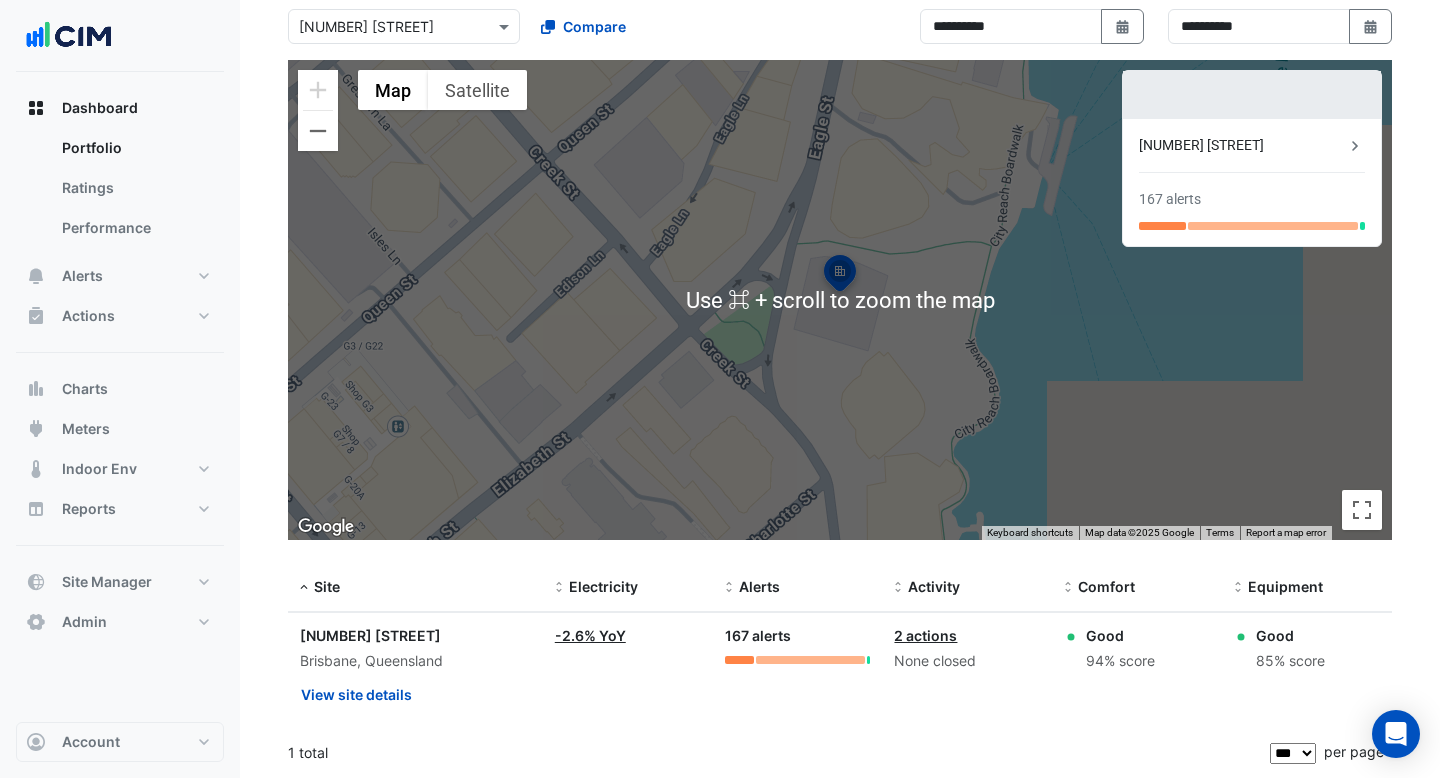 scroll, scrollTop: 0, scrollLeft: 0, axis: both 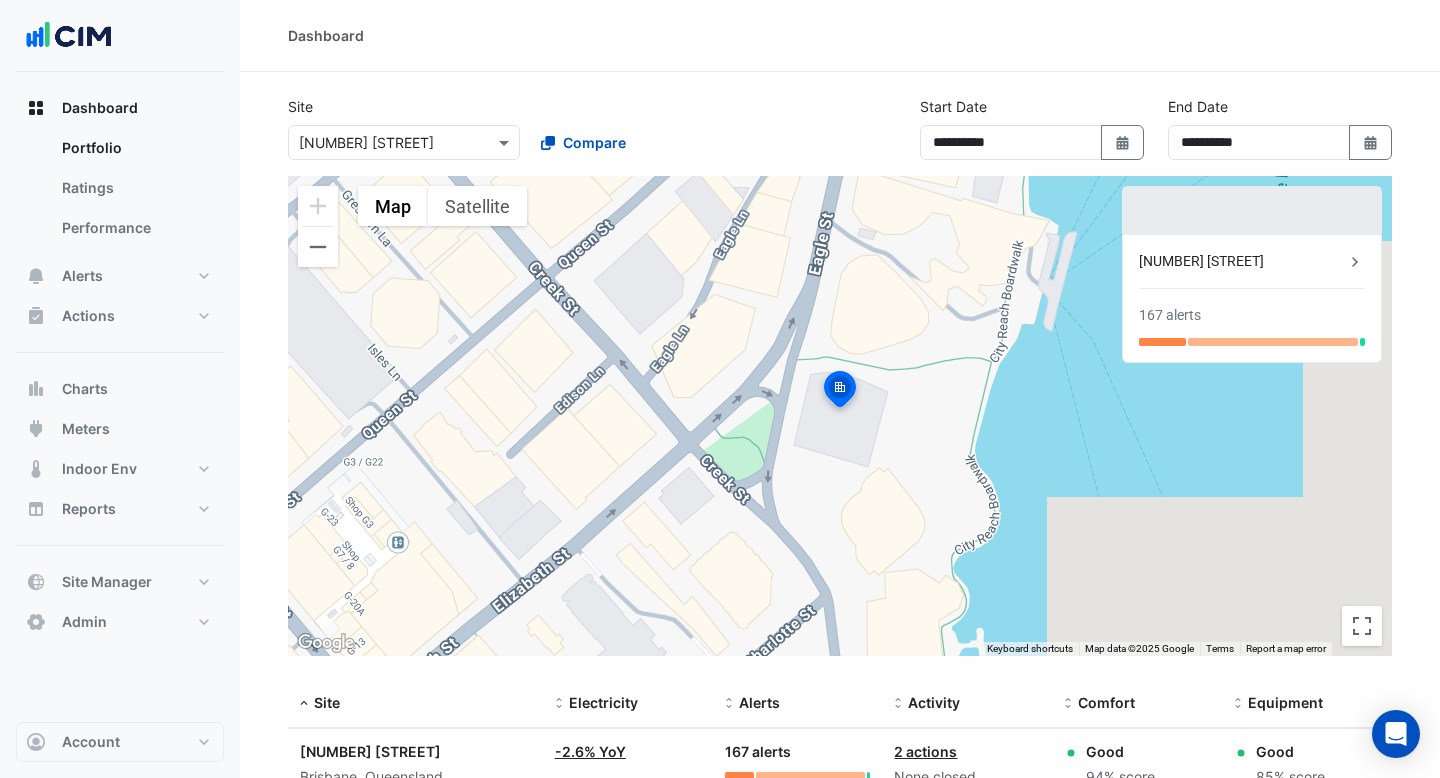 click on "Site
Select a Site × [NUMBER] [STREET]
Compare" 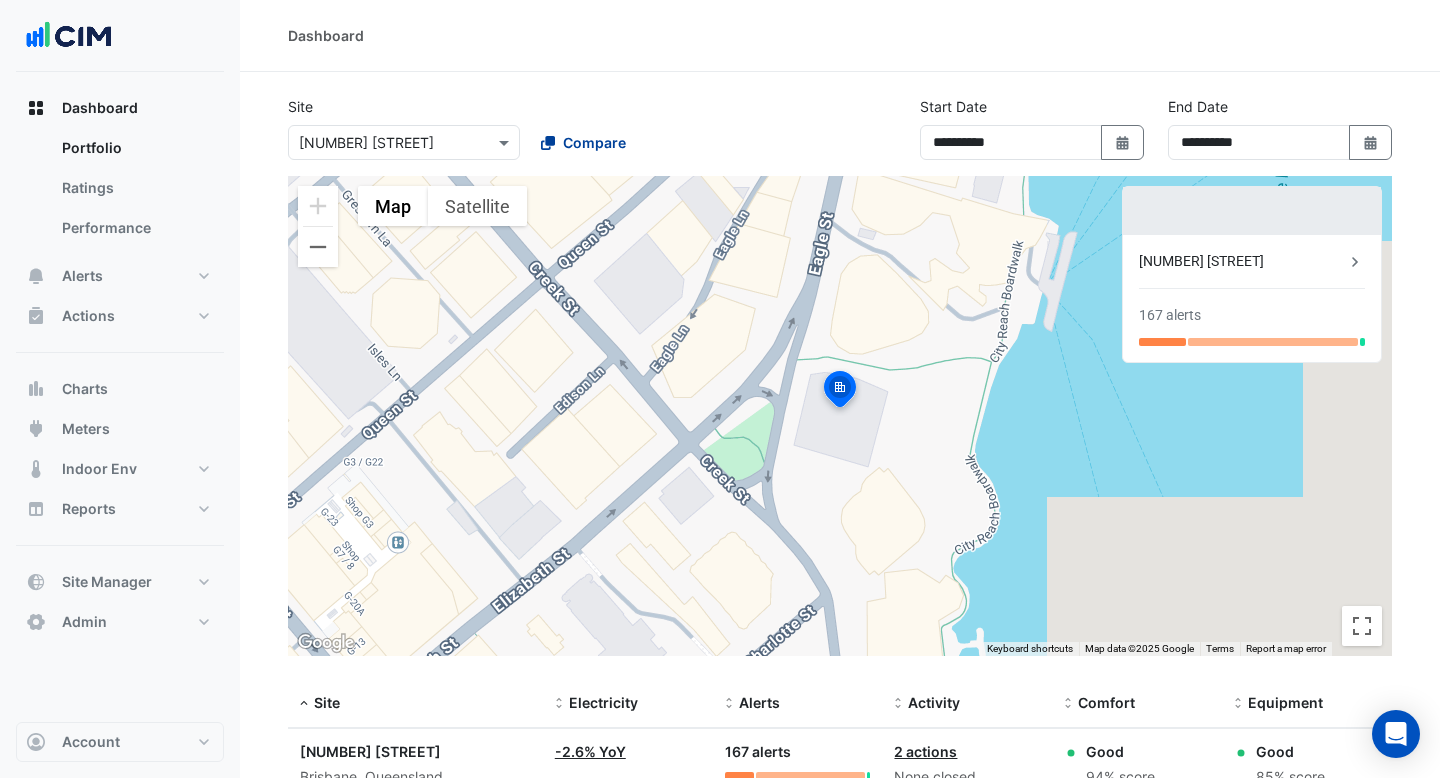 click on "Compare" at bounding box center (594, 142) 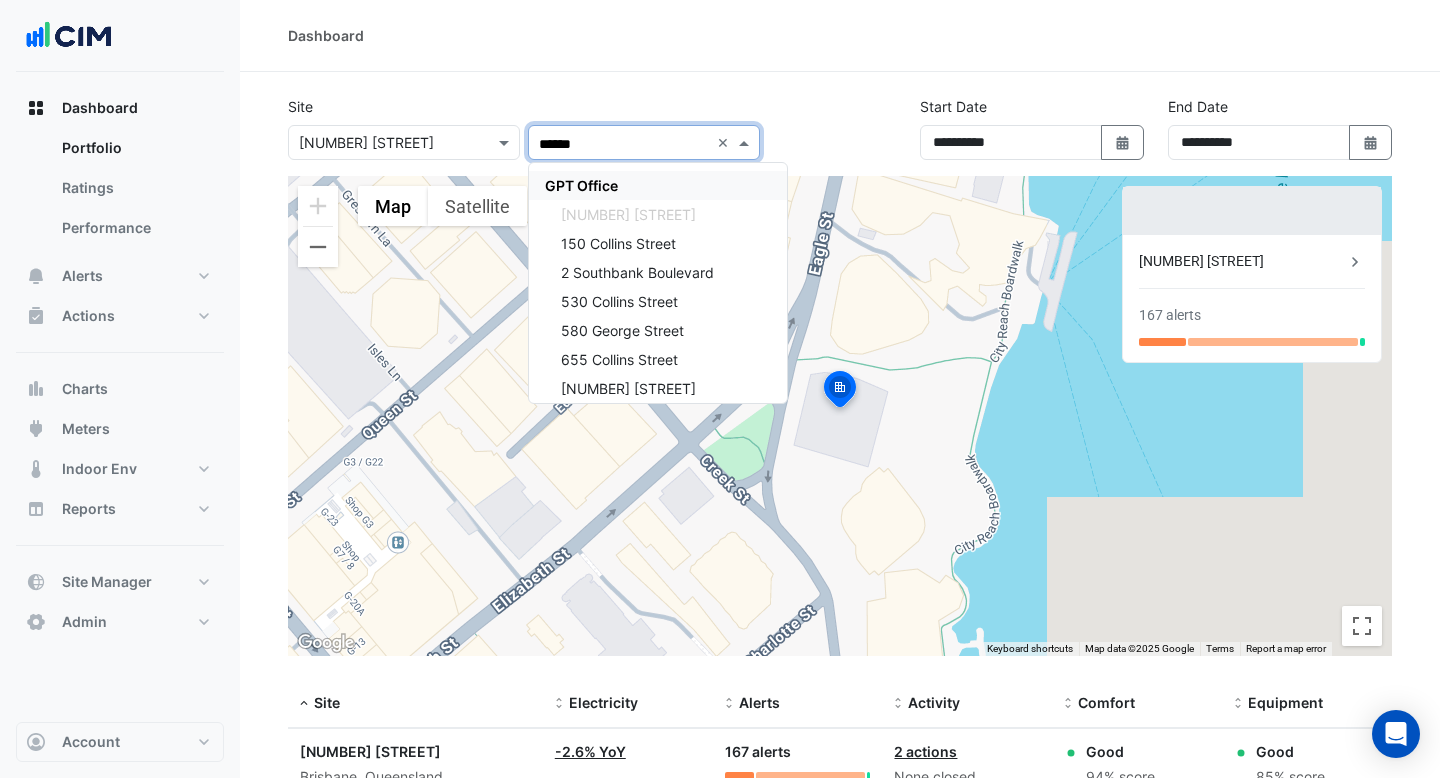 click on "GPT Office" at bounding box center [658, 185] 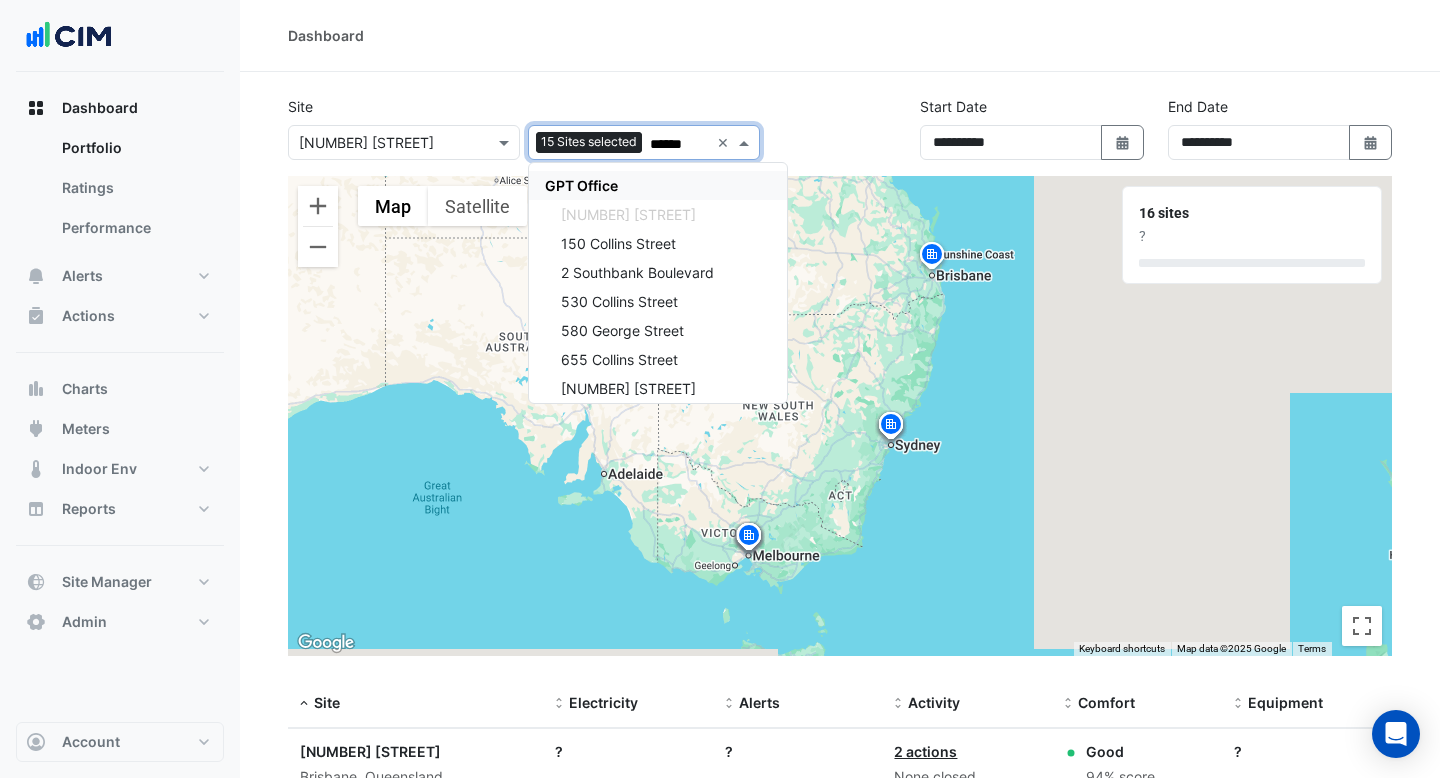 type on "******" 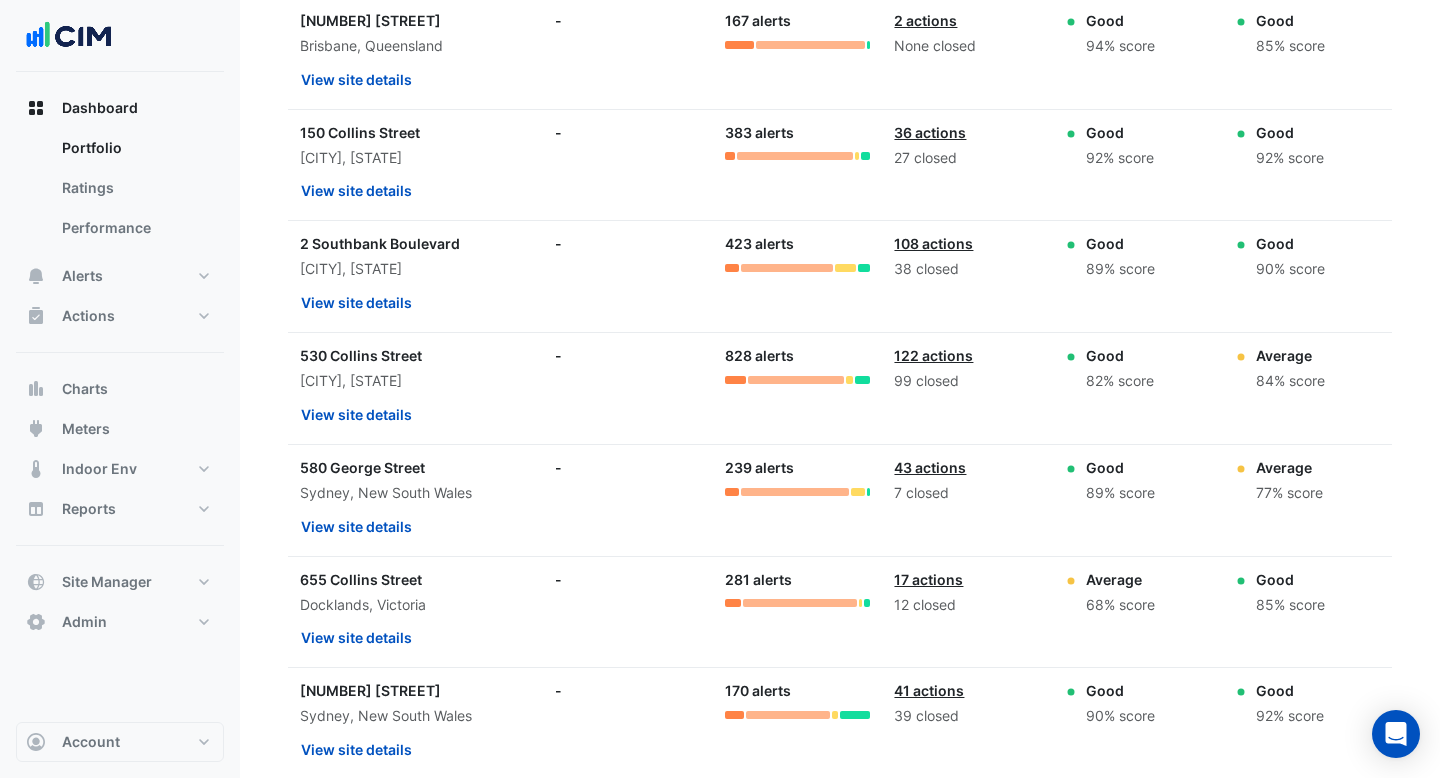 scroll, scrollTop: 732, scrollLeft: 0, axis: vertical 